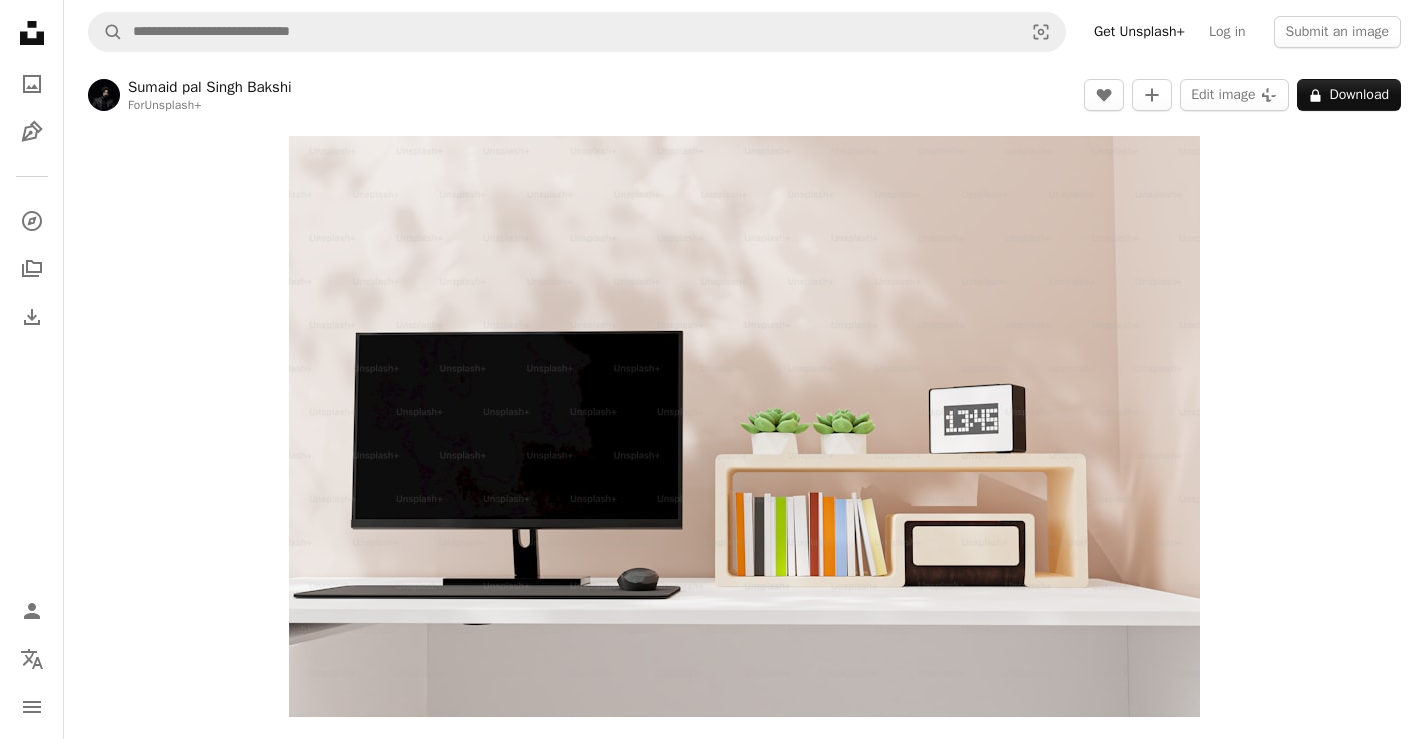 scroll, scrollTop: 0, scrollLeft: 0, axis: both 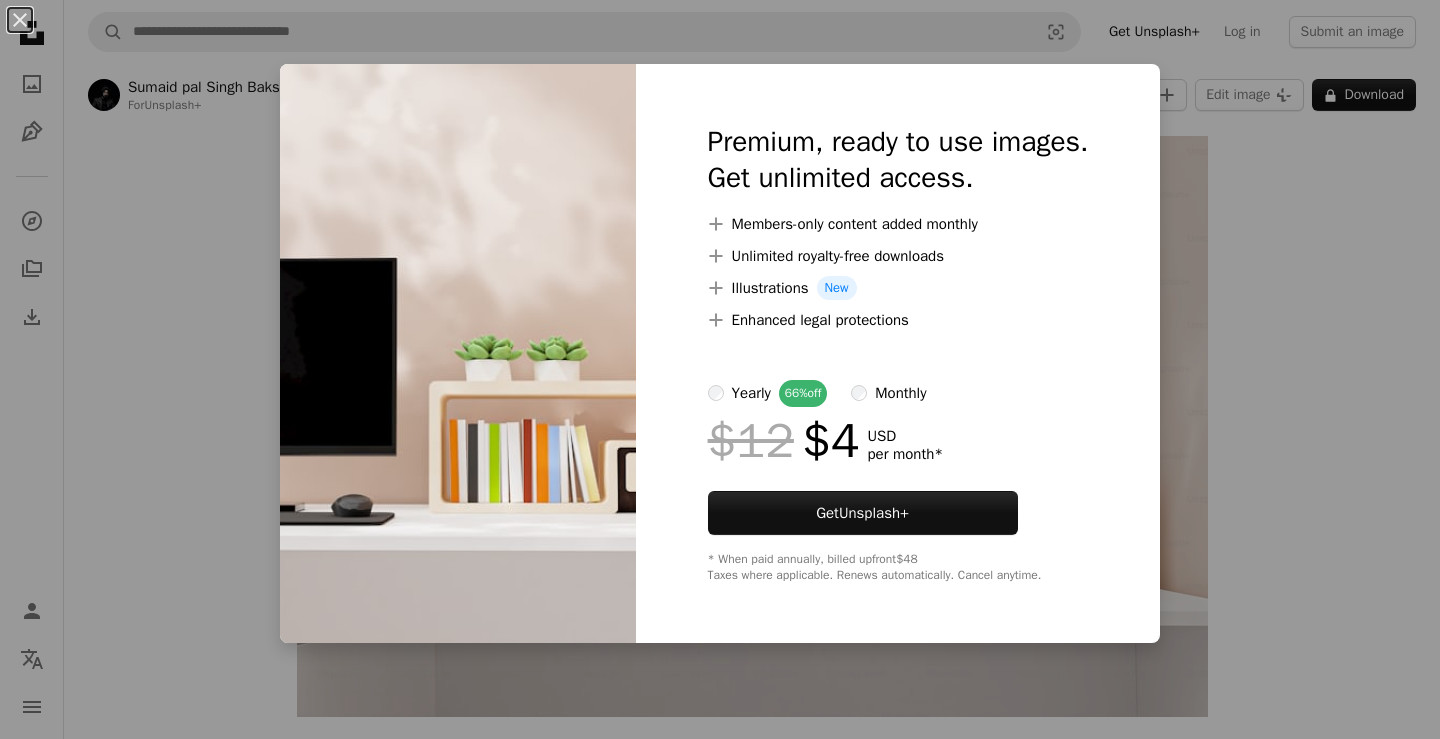 drag, startPoint x: 1305, startPoint y: 337, endPoint x: 1296, endPoint y: 322, distance: 17.492855 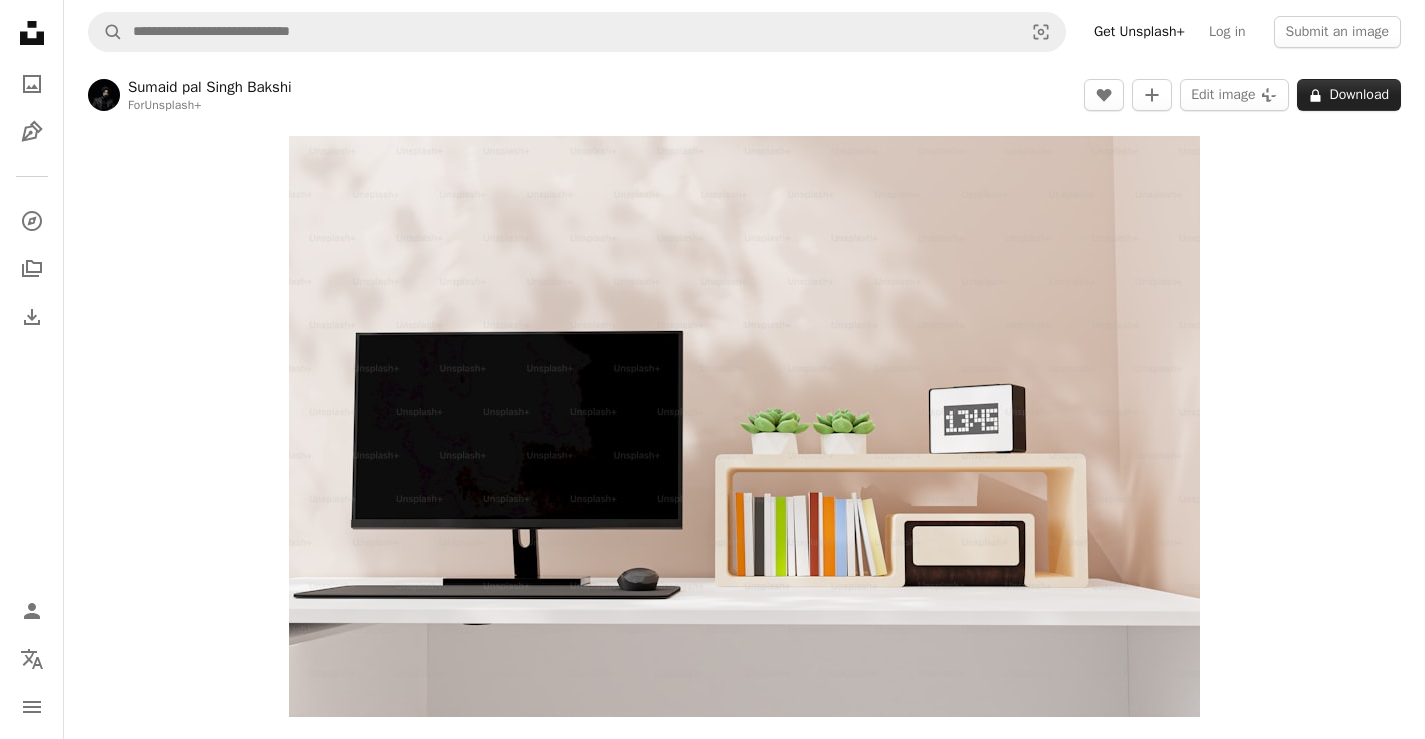 click on "A lock   Download" at bounding box center [1349, 95] 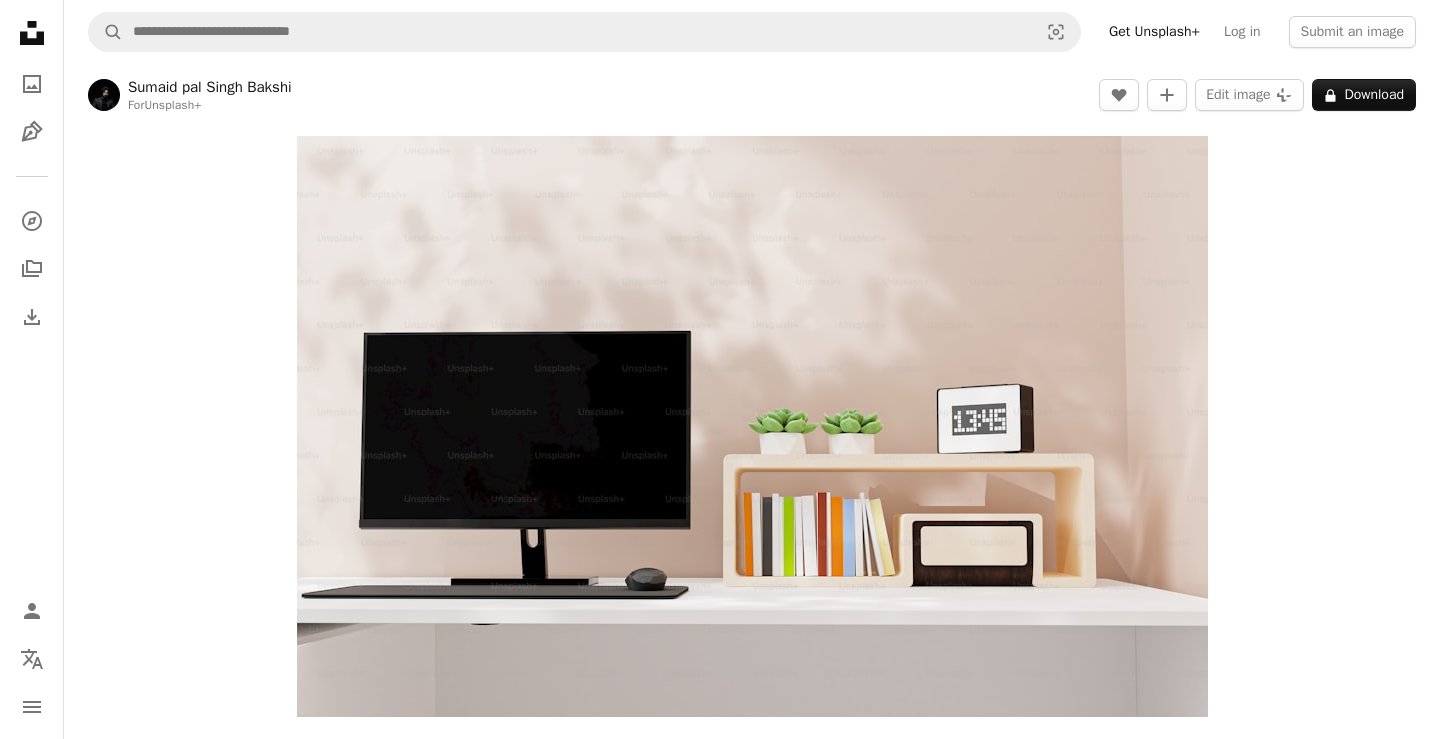 click on "Premium, ready to use images. Get unlimited access. A plus sign Members-only content added monthly A plus sign Unlimited royalty-free downloads A plus sign Illustrations  New A plus sign Enhanced legal protections yearly 66%  off monthly $12   $4 USD per month * Get  Unsplash+ * When paid annually, billed upfront  $48 Taxes where applicable. Renews automatically. Cancel anytime." at bounding box center (898, 4339) 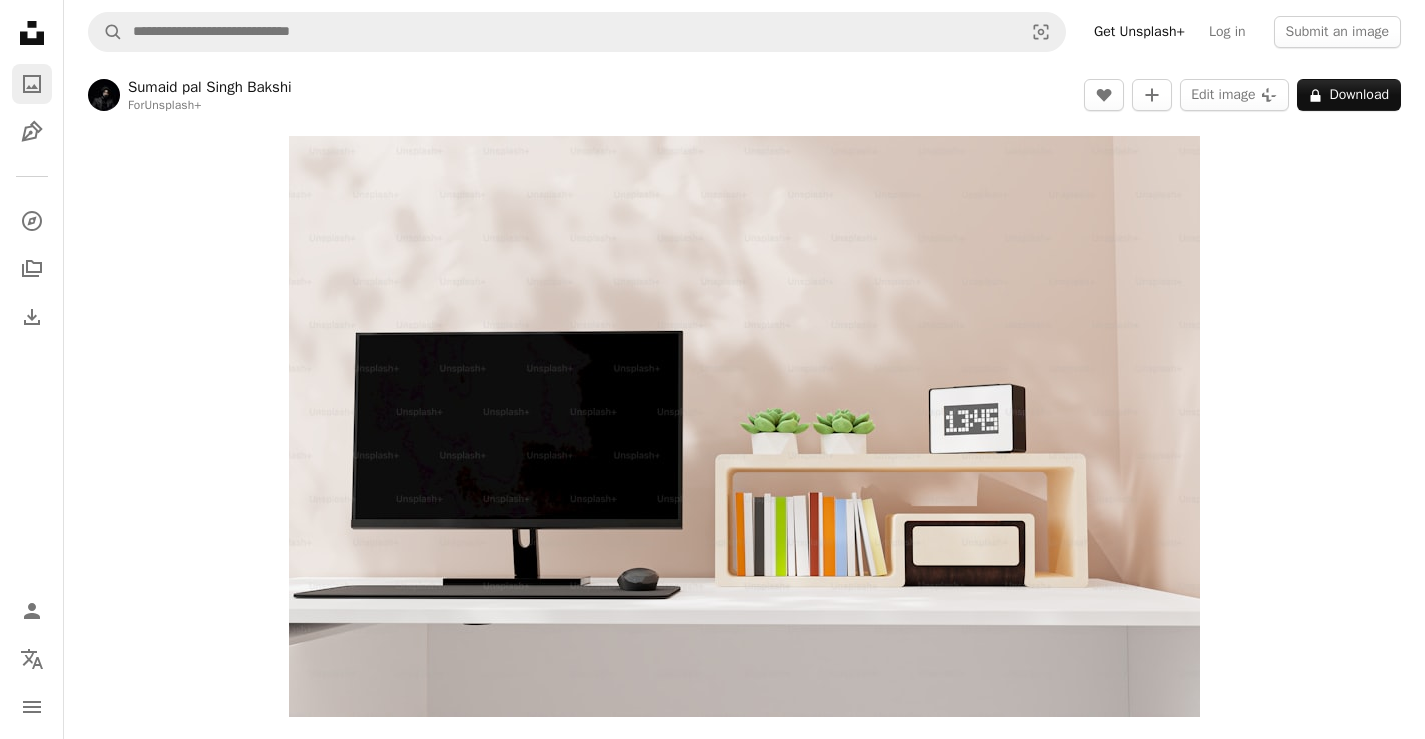 click on "A photo" at bounding box center (32, 84) 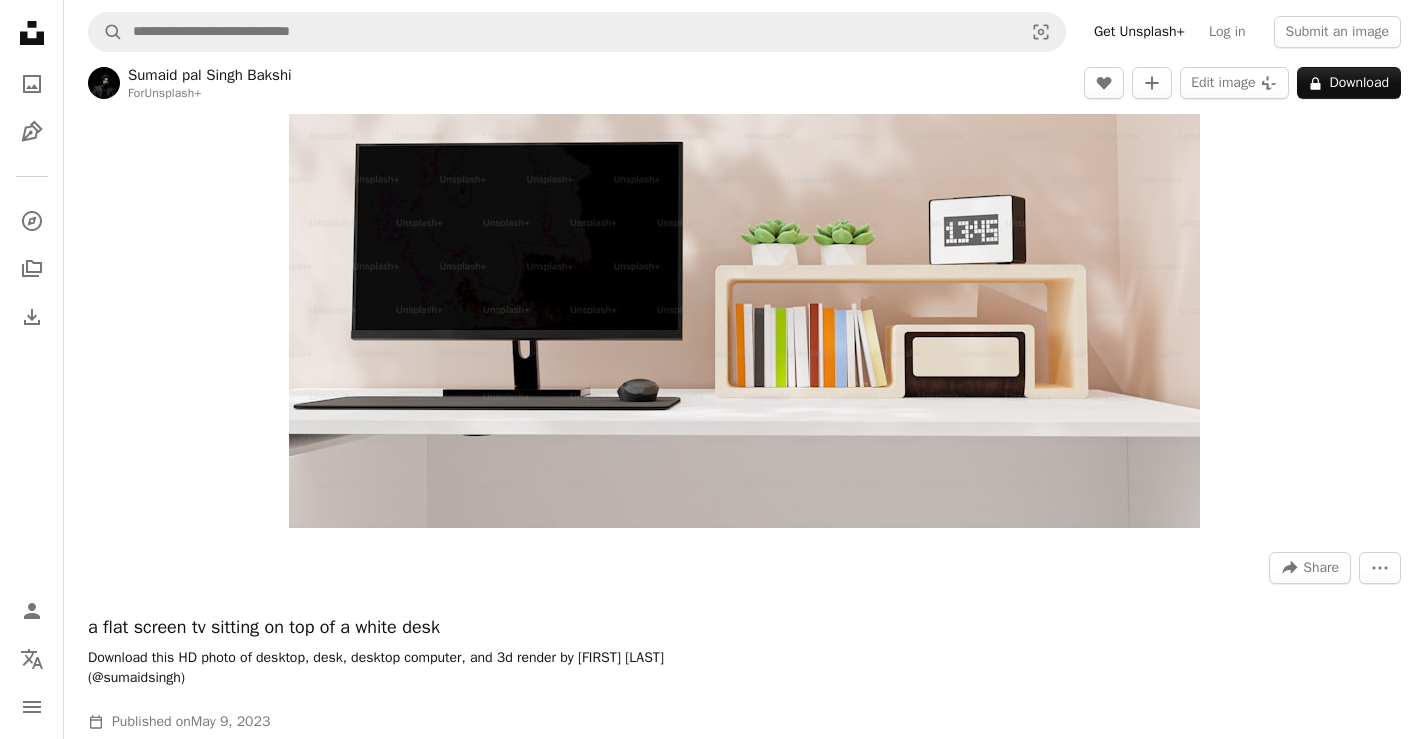 scroll, scrollTop: 200, scrollLeft: 0, axis: vertical 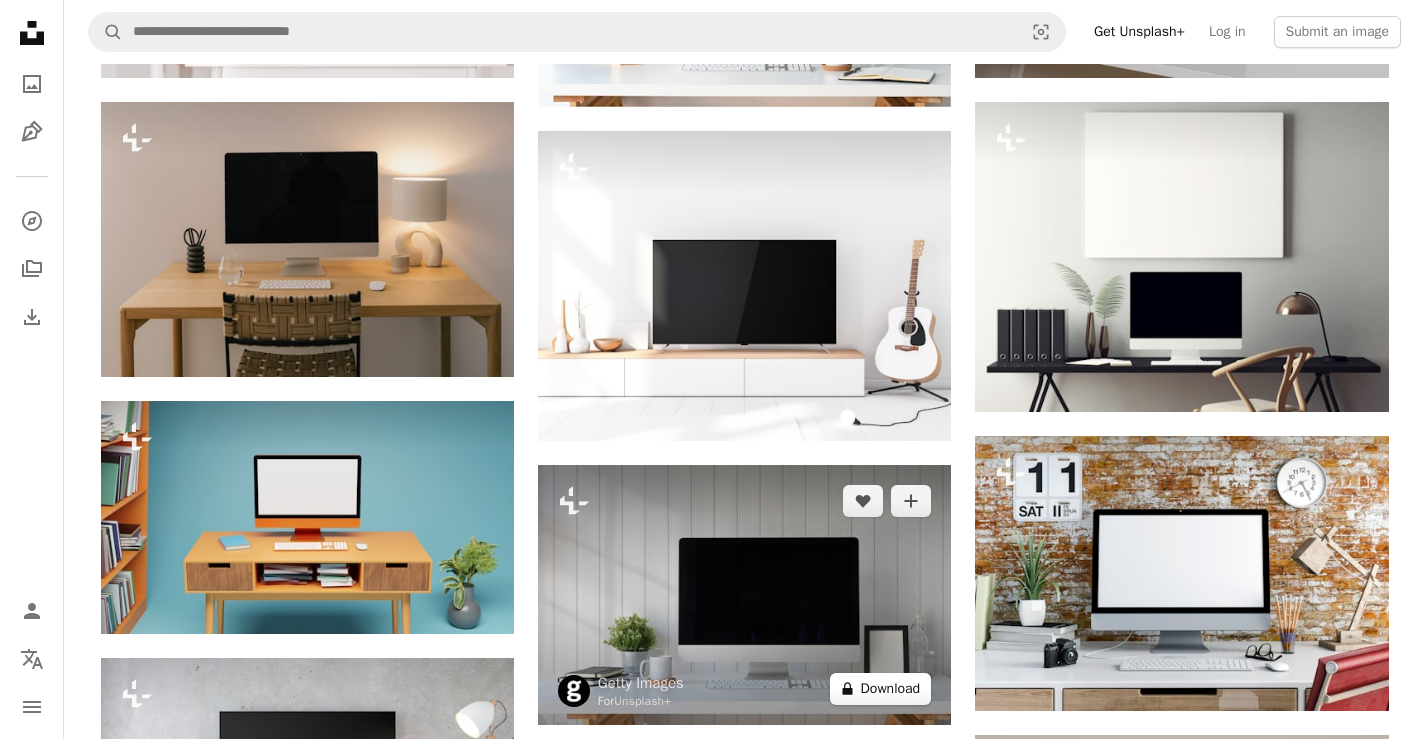 click on "A lock   Download" at bounding box center (881, 689) 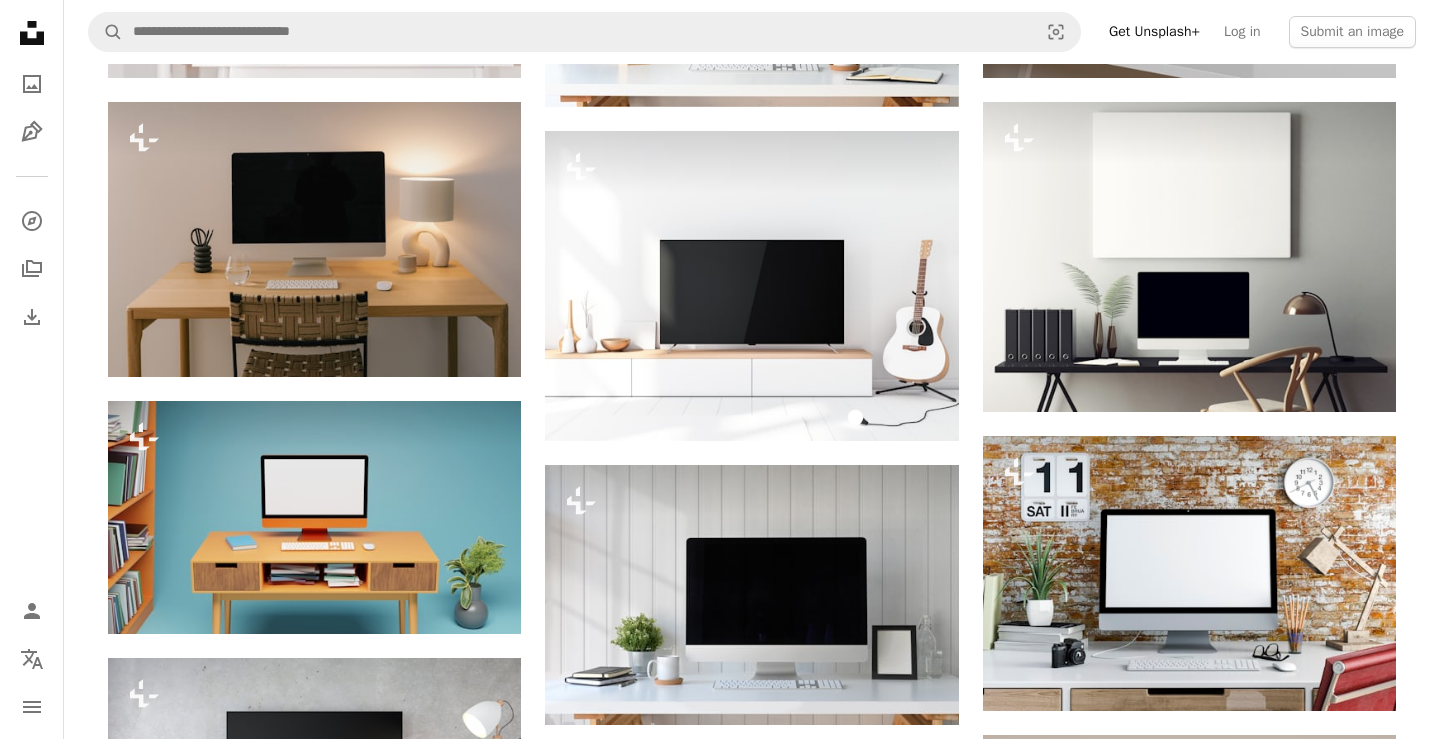 click on "Get  Unsplash+" at bounding box center [863, 2768] 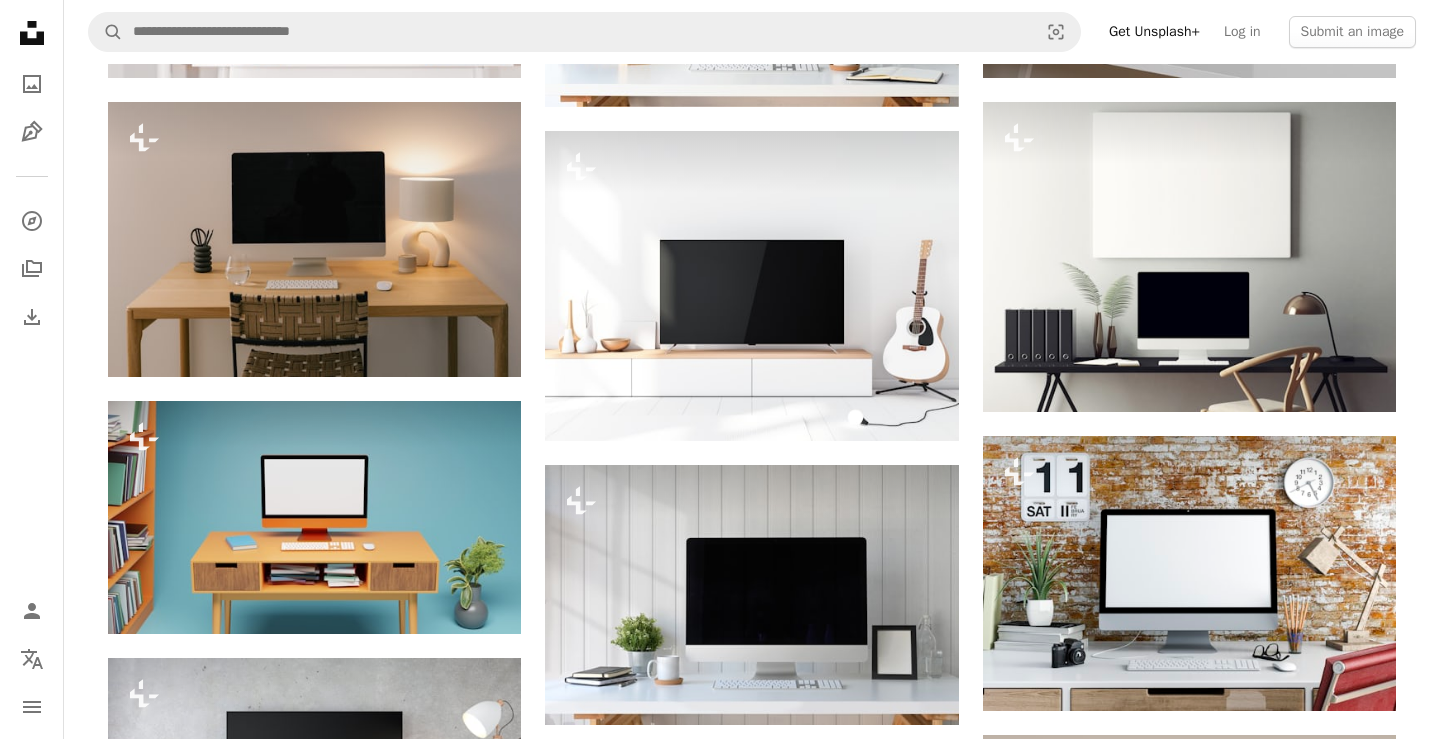 drag, startPoint x: 1135, startPoint y: 424, endPoint x: 1131, endPoint y: 442, distance: 18.439089 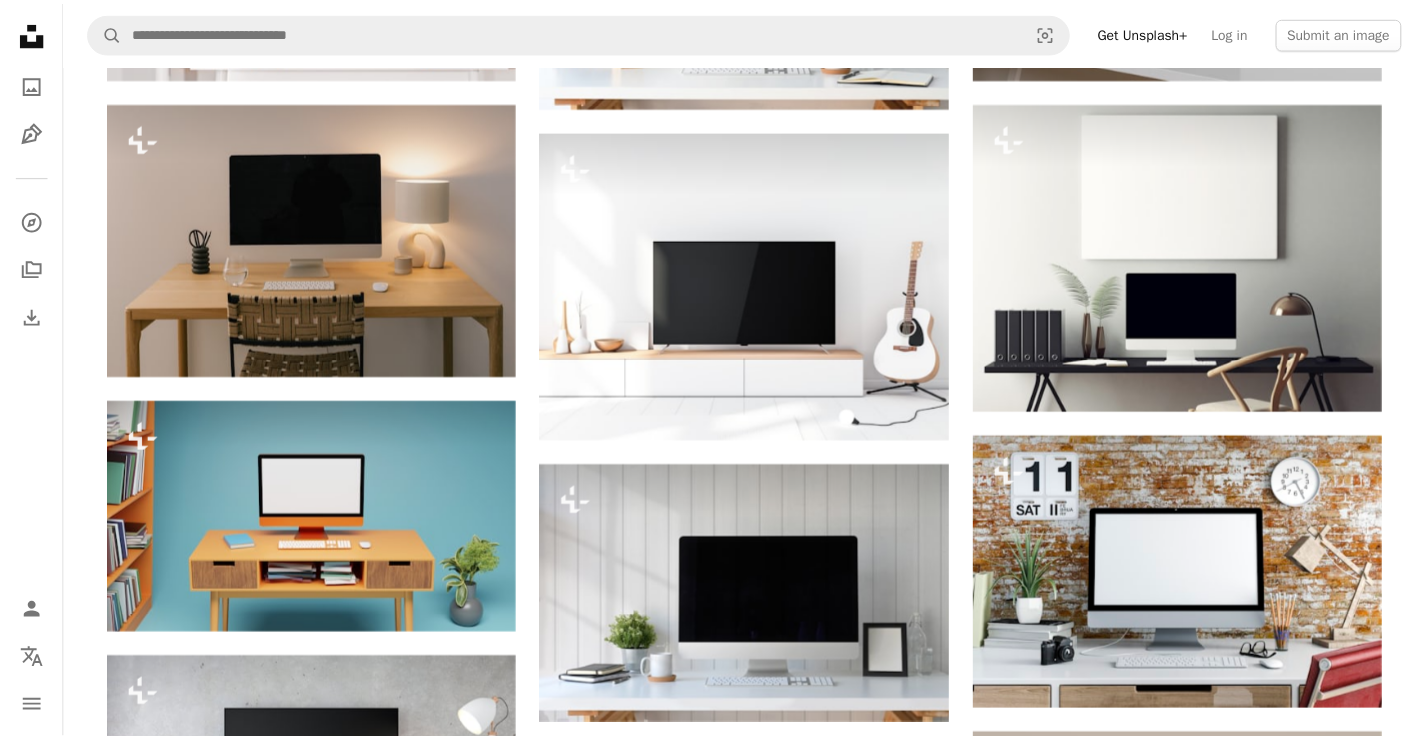 scroll, scrollTop: 102, scrollLeft: 0, axis: vertical 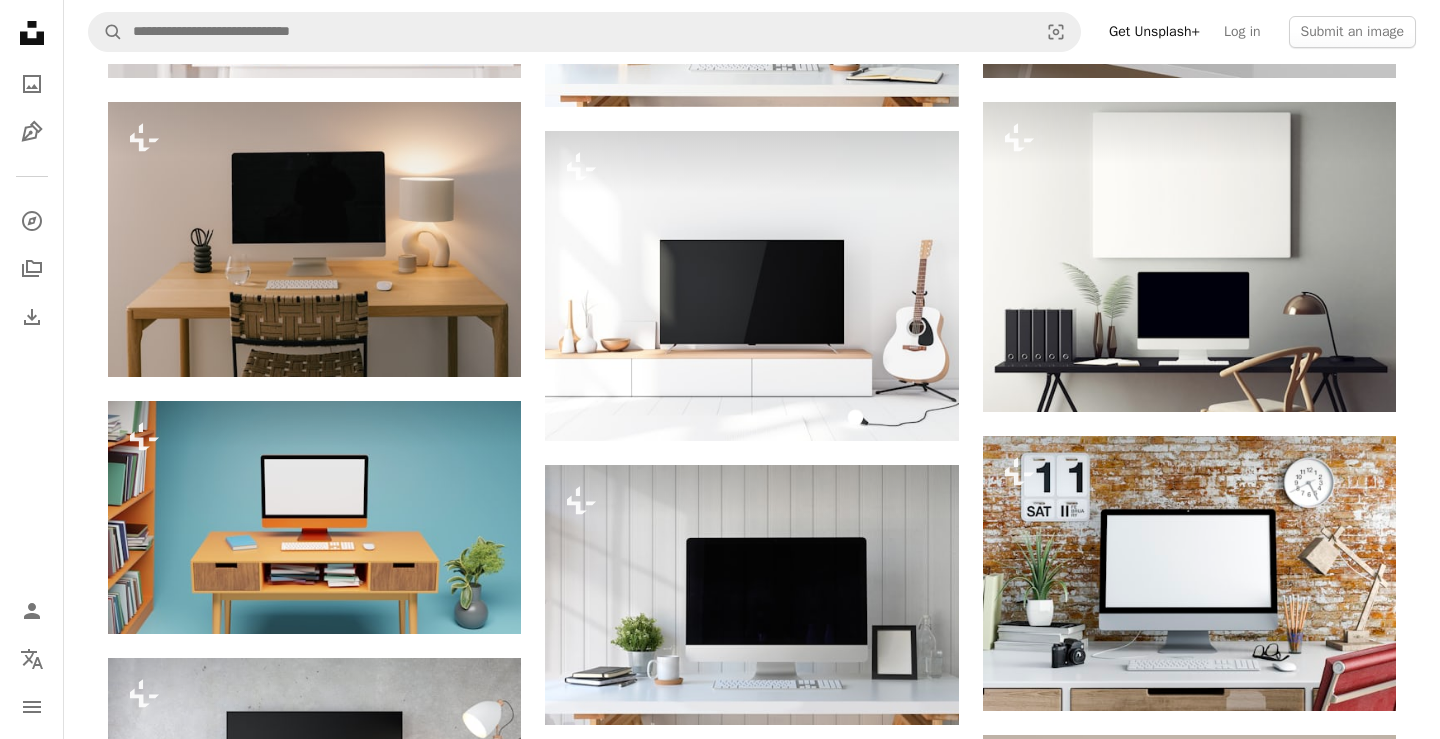 click on "An X shape Join Unsplash Already have an account?  Login First name Last name Email Username  (only letters, numbers and underscores) Password  (min. 8 char) Join By joining, you agree to the  Terms  and  Privacy Policy ." at bounding box center (720, 2625) 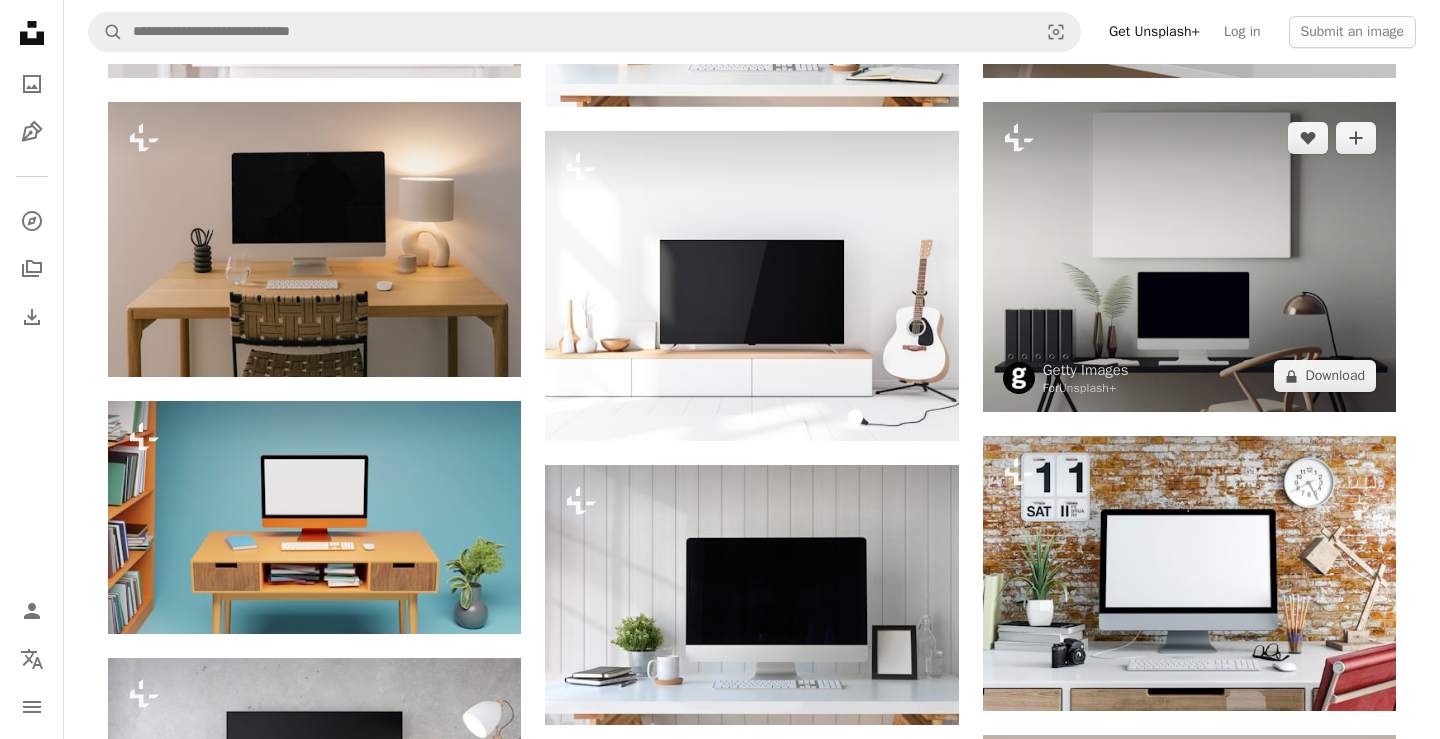click at bounding box center [1189, 257] 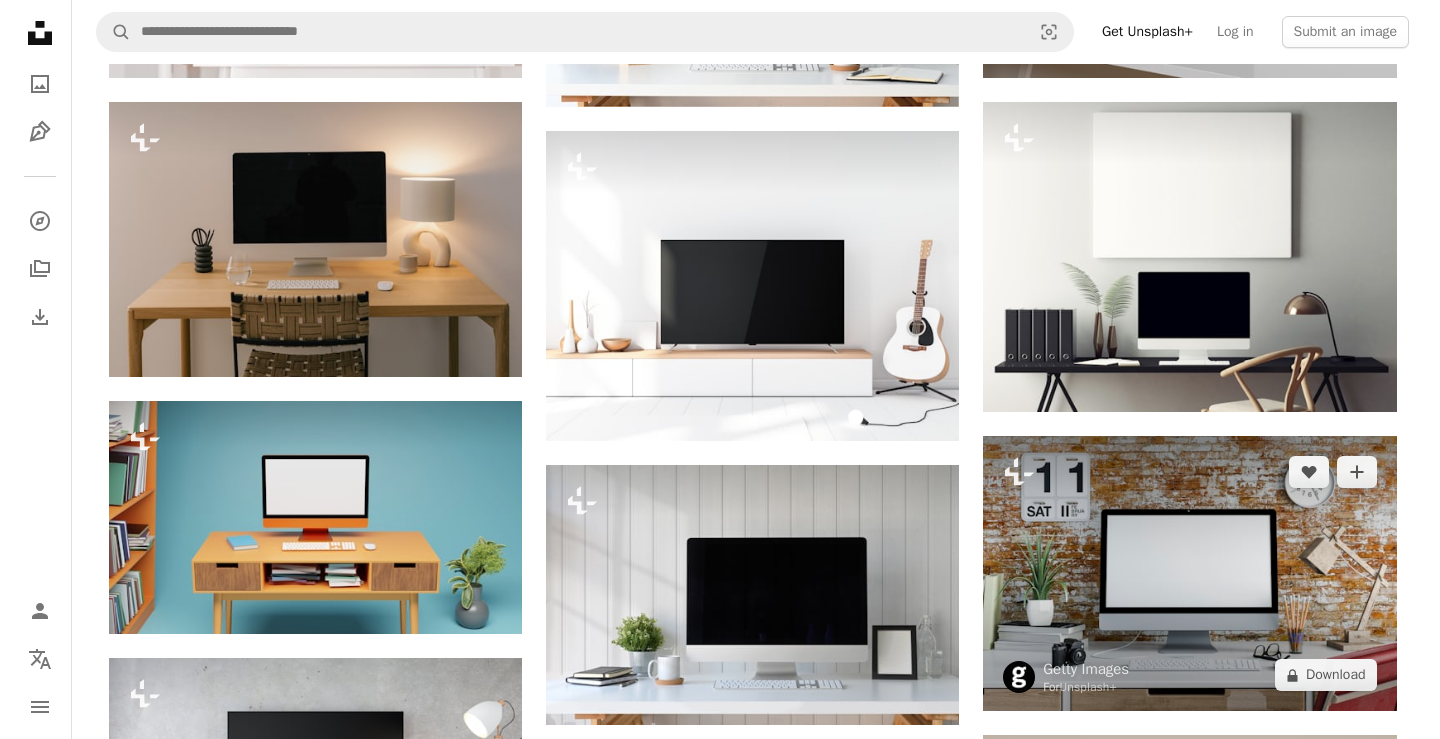 scroll, scrollTop: 2117, scrollLeft: 0, axis: vertical 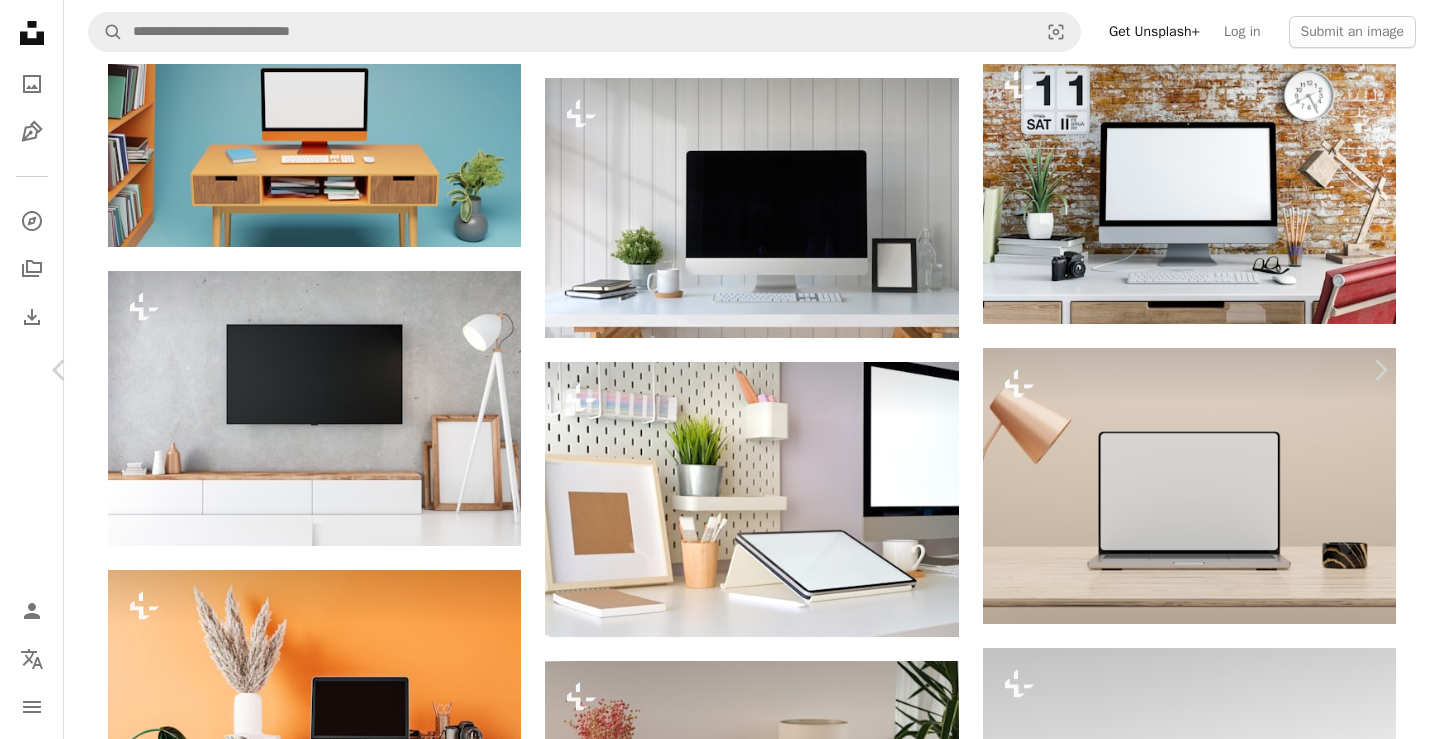 click on "More Actions" 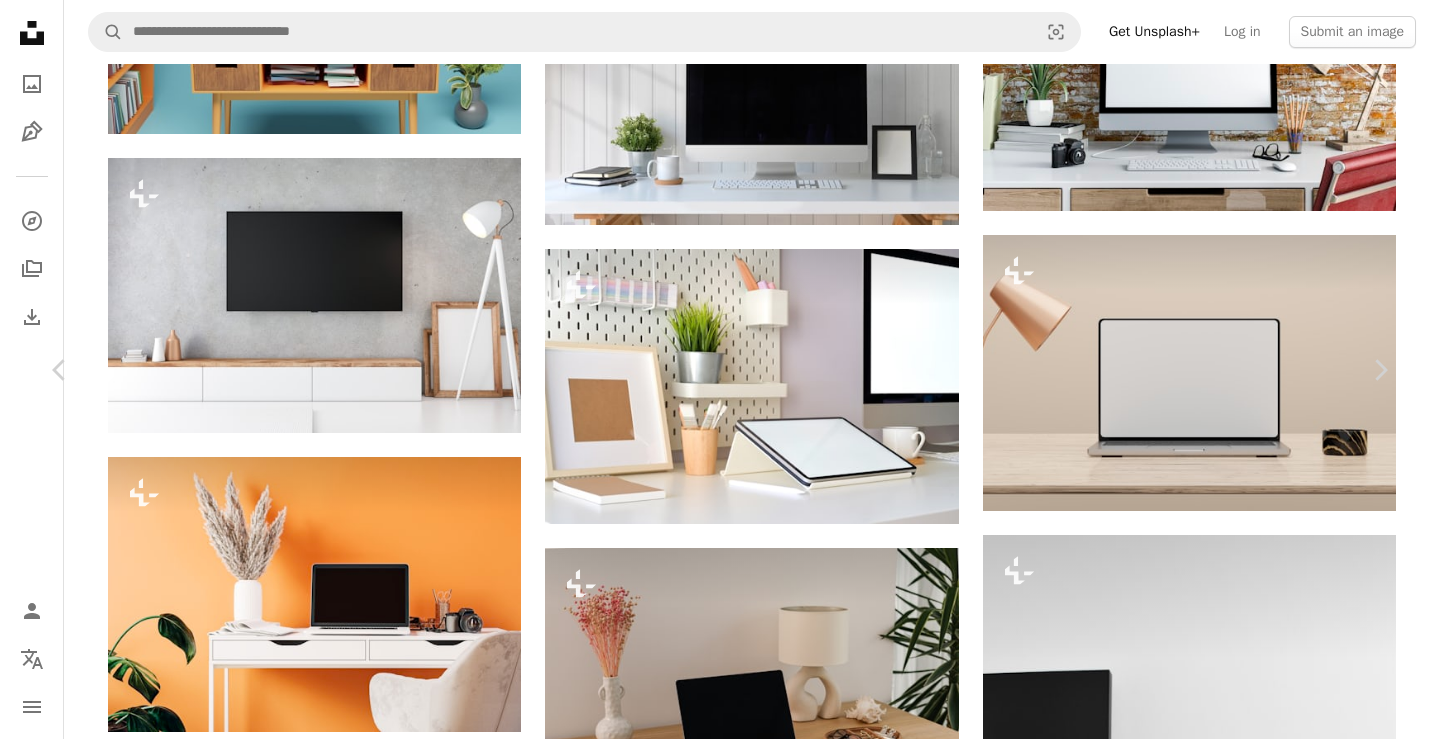 click on "More Actions" 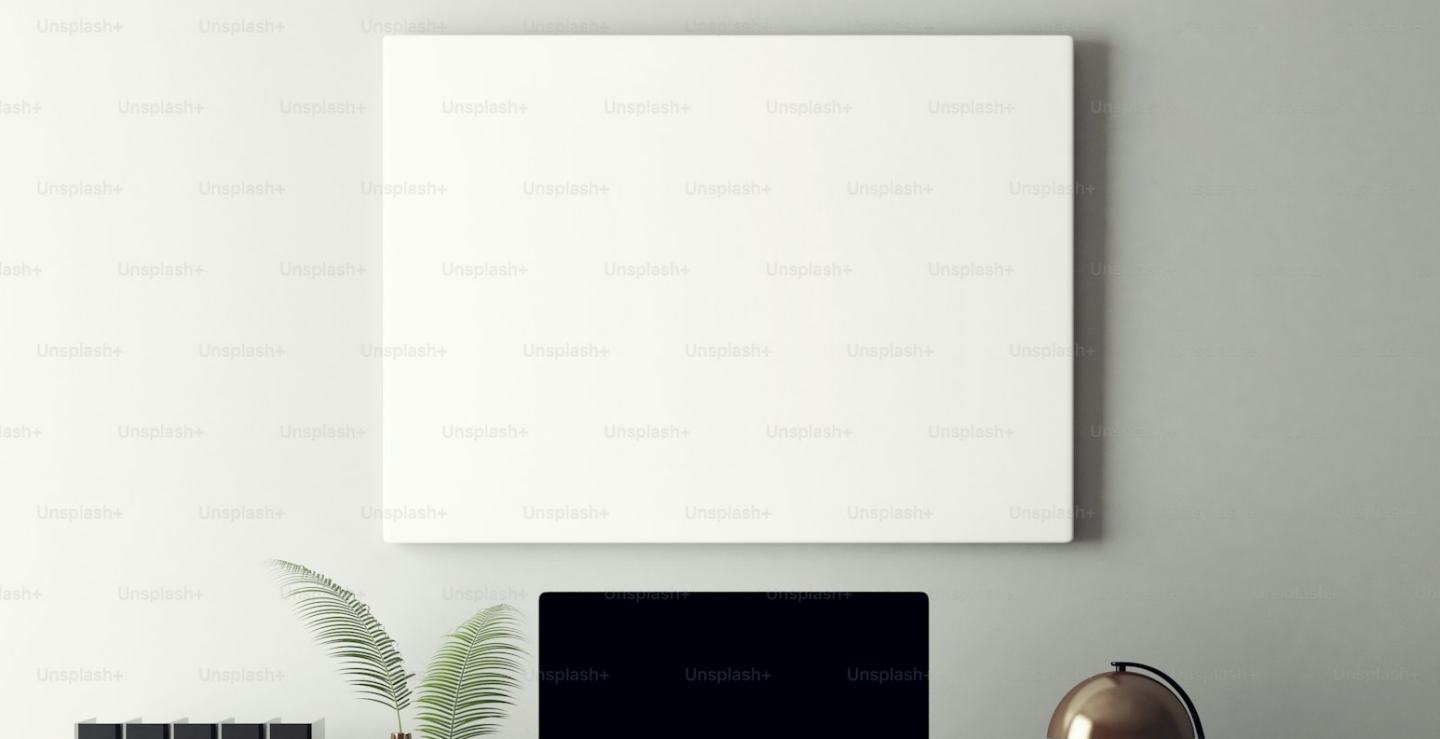 scroll, scrollTop: 161, scrollLeft: 0, axis: vertical 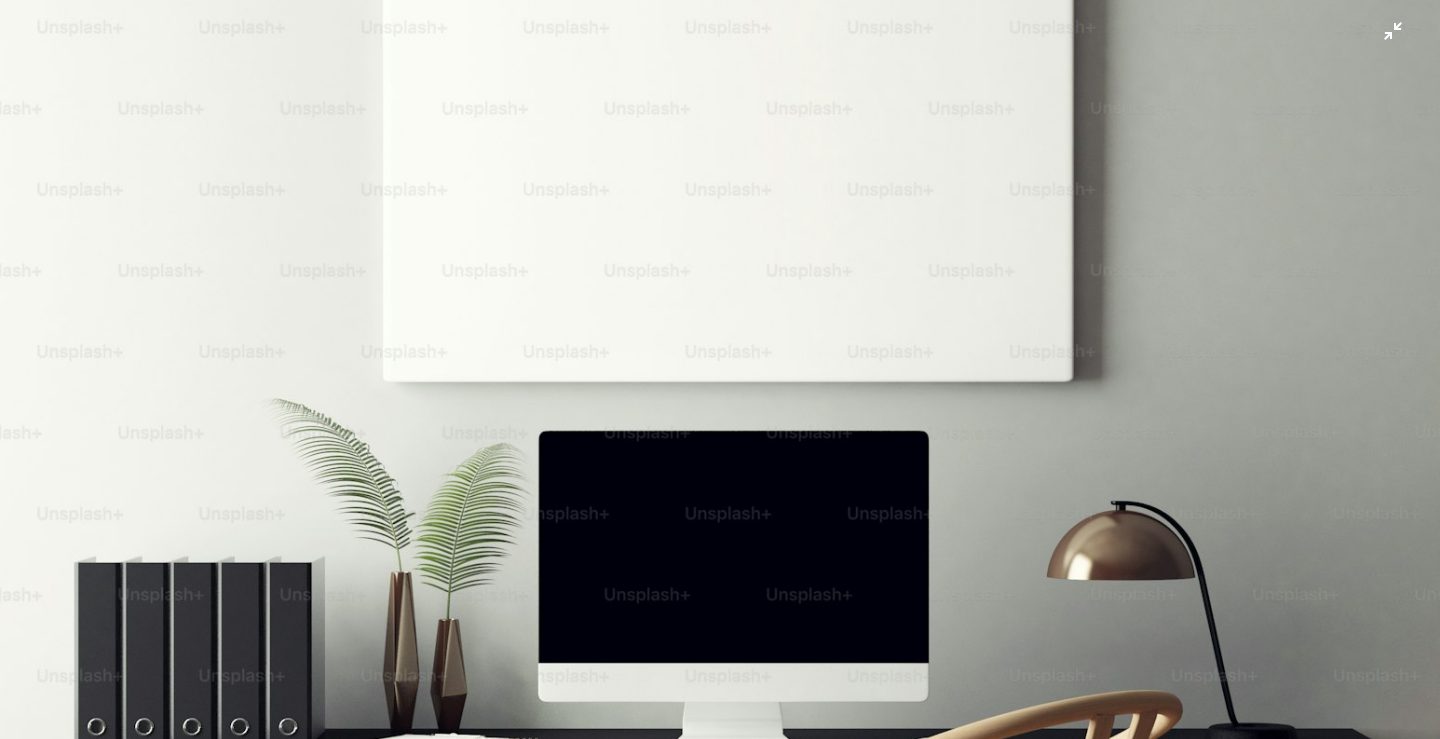 click at bounding box center [720, 379] 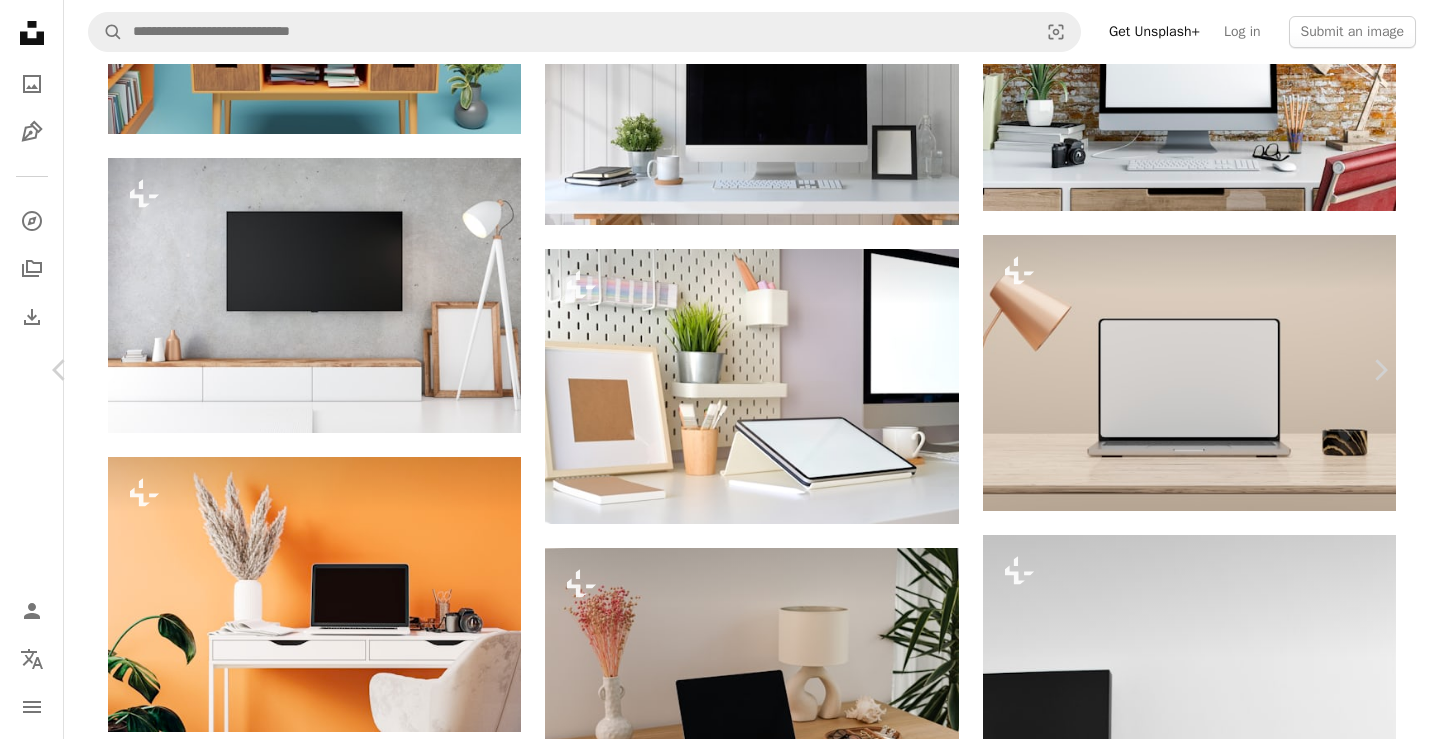 click on "Share" at bounding box center [1201, 4981] 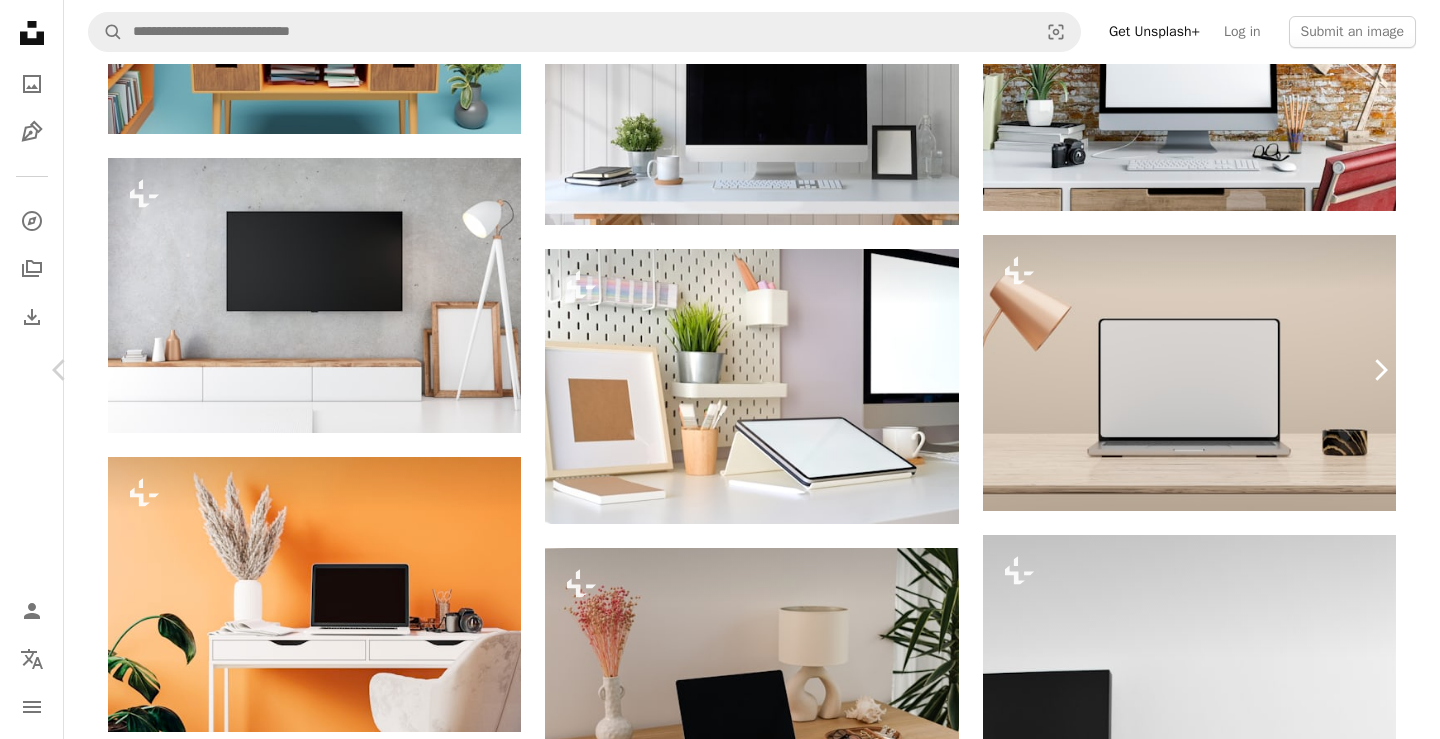 click on "Chevron right" at bounding box center (1380, 370) 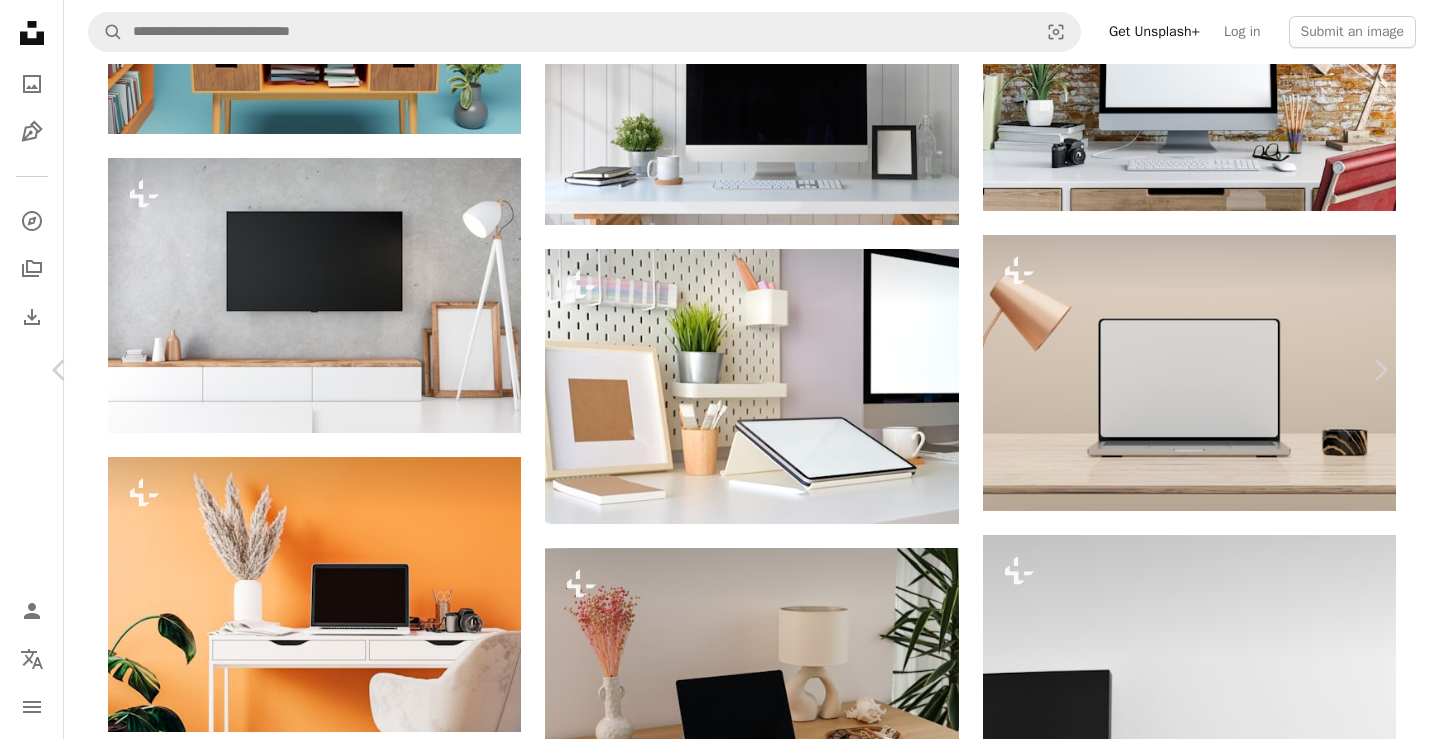 drag, startPoint x: 1344, startPoint y: 366, endPoint x: 961, endPoint y: 578, distance: 437.75906 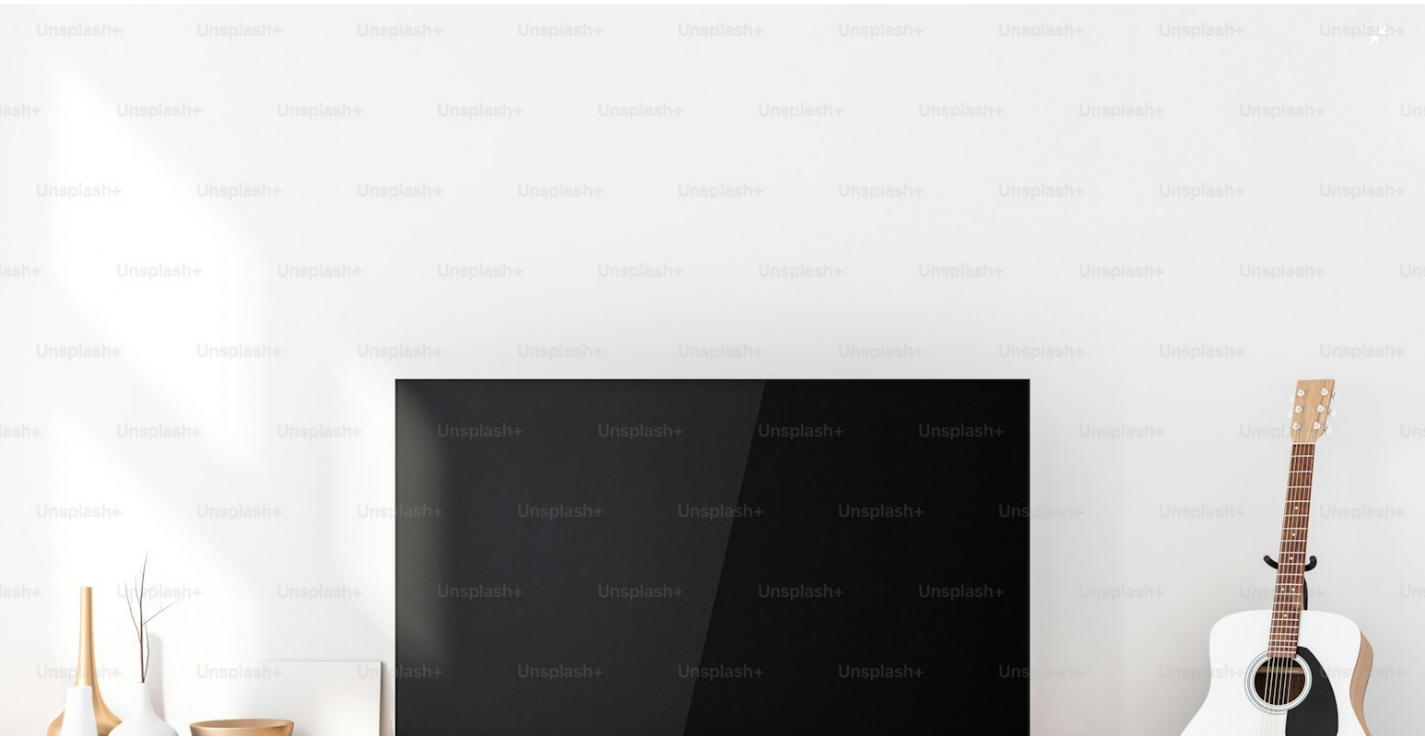 scroll, scrollTop: 160, scrollLeft: 0, axis: vertical 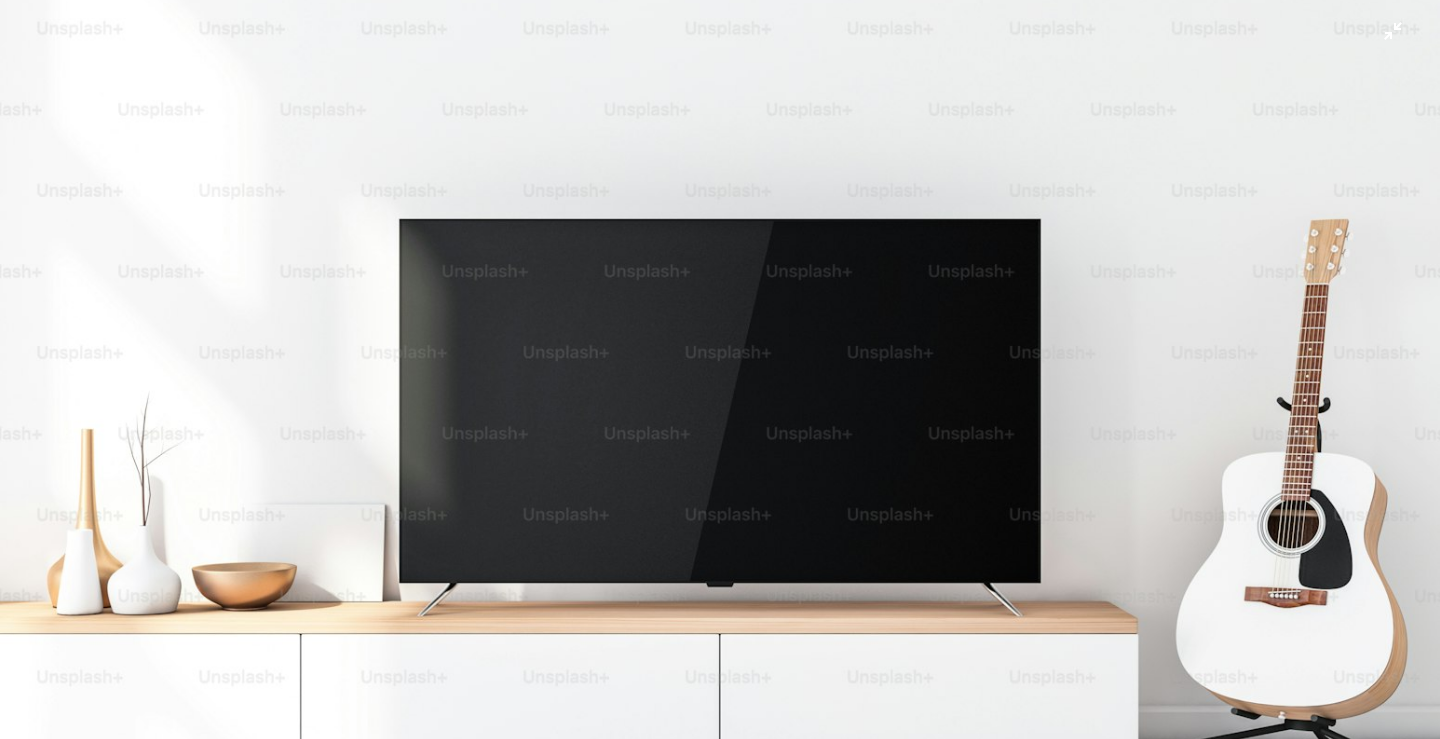 click at bounding box center [720, 380] 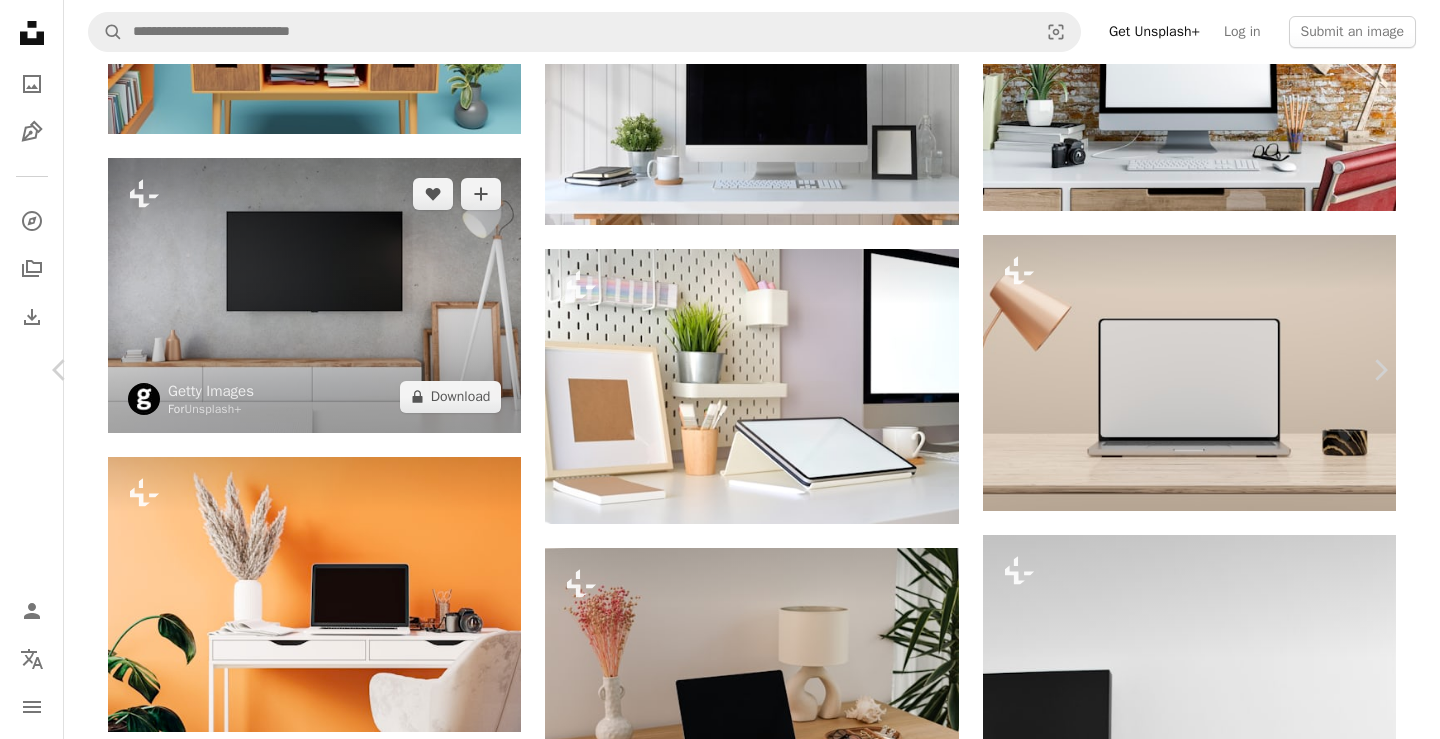 click on "An X shape" at bounding box center [20, 20] 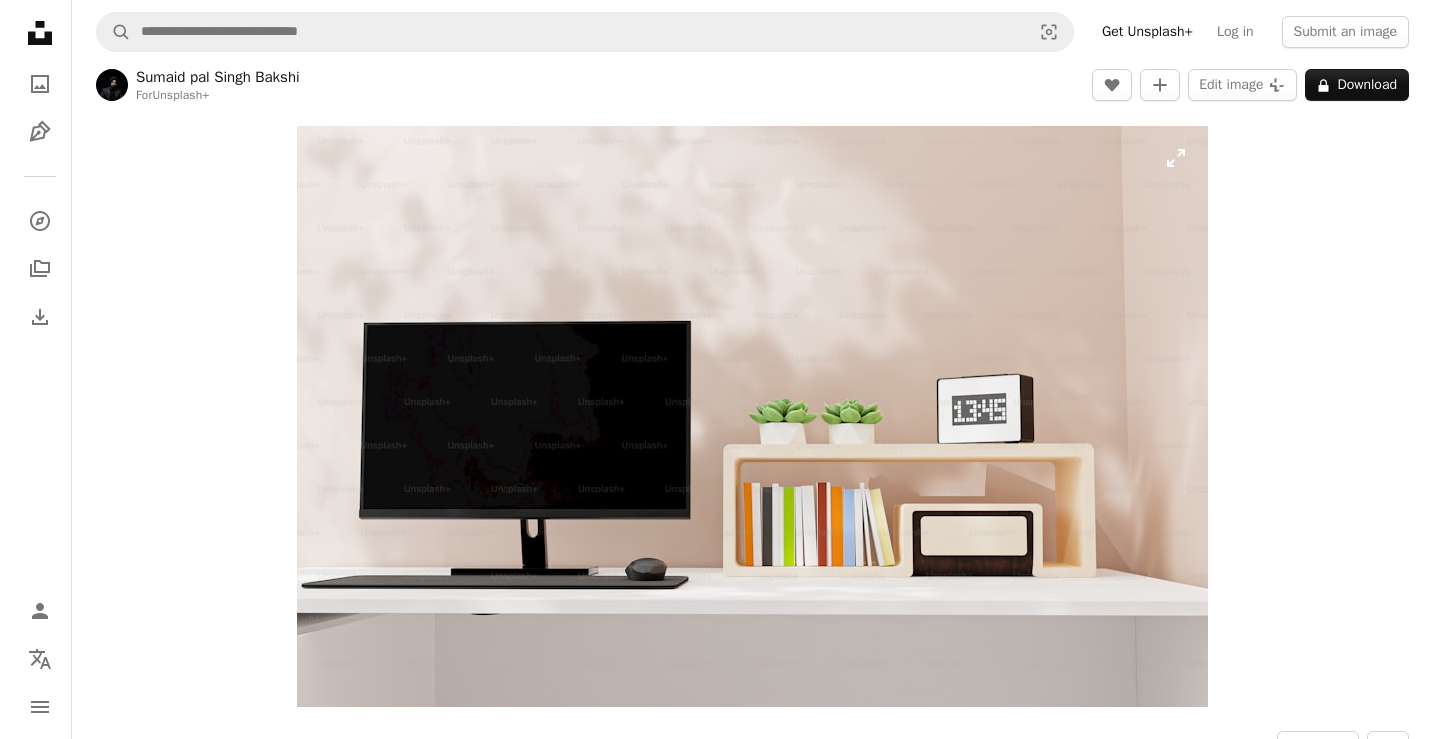 scroll, scrollTop: 0, scrollLeft: 0, axis: both 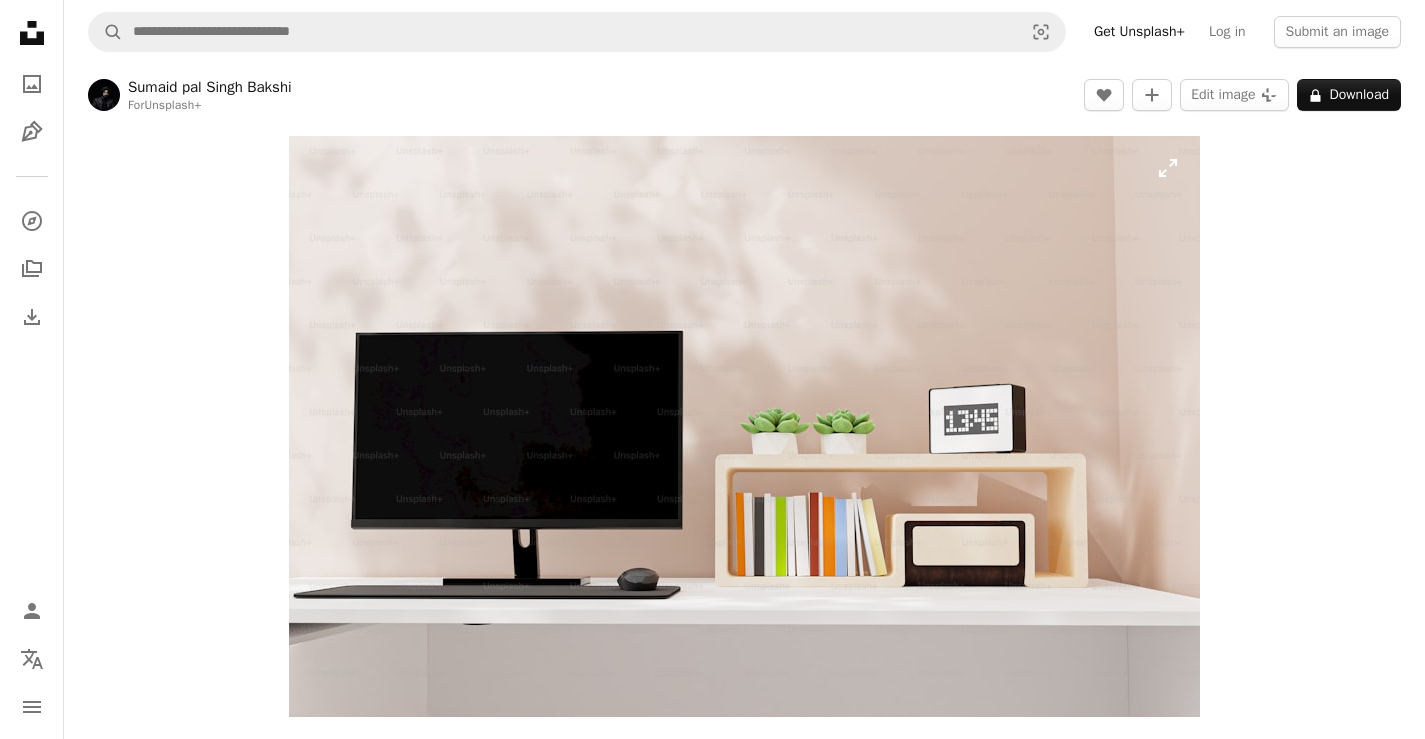drag, startPoint x: 950, startPoint y: 321, endPoint x: 957, endPoint y: 309, distance: 13.892444 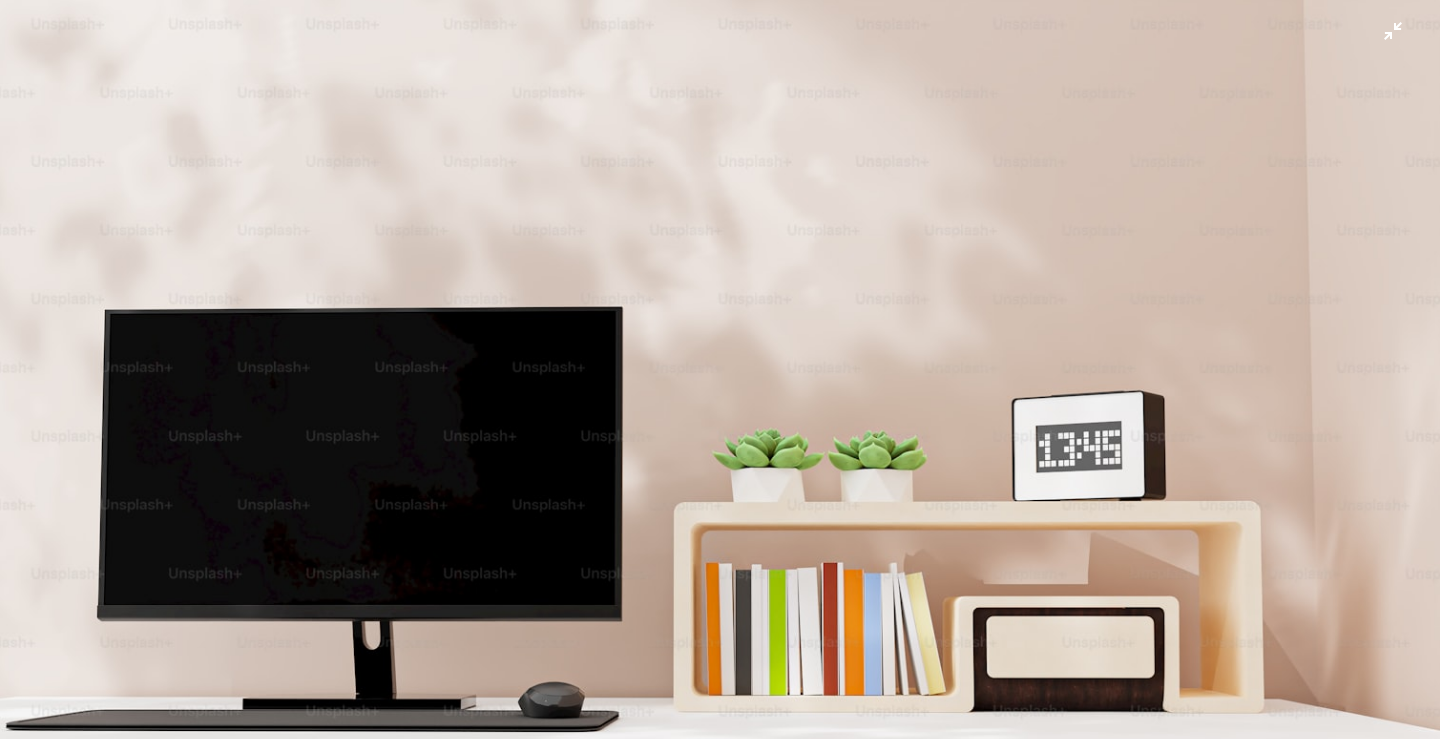 scroll, scrollTop: 81, scrollLeft: 0, axis: vertical 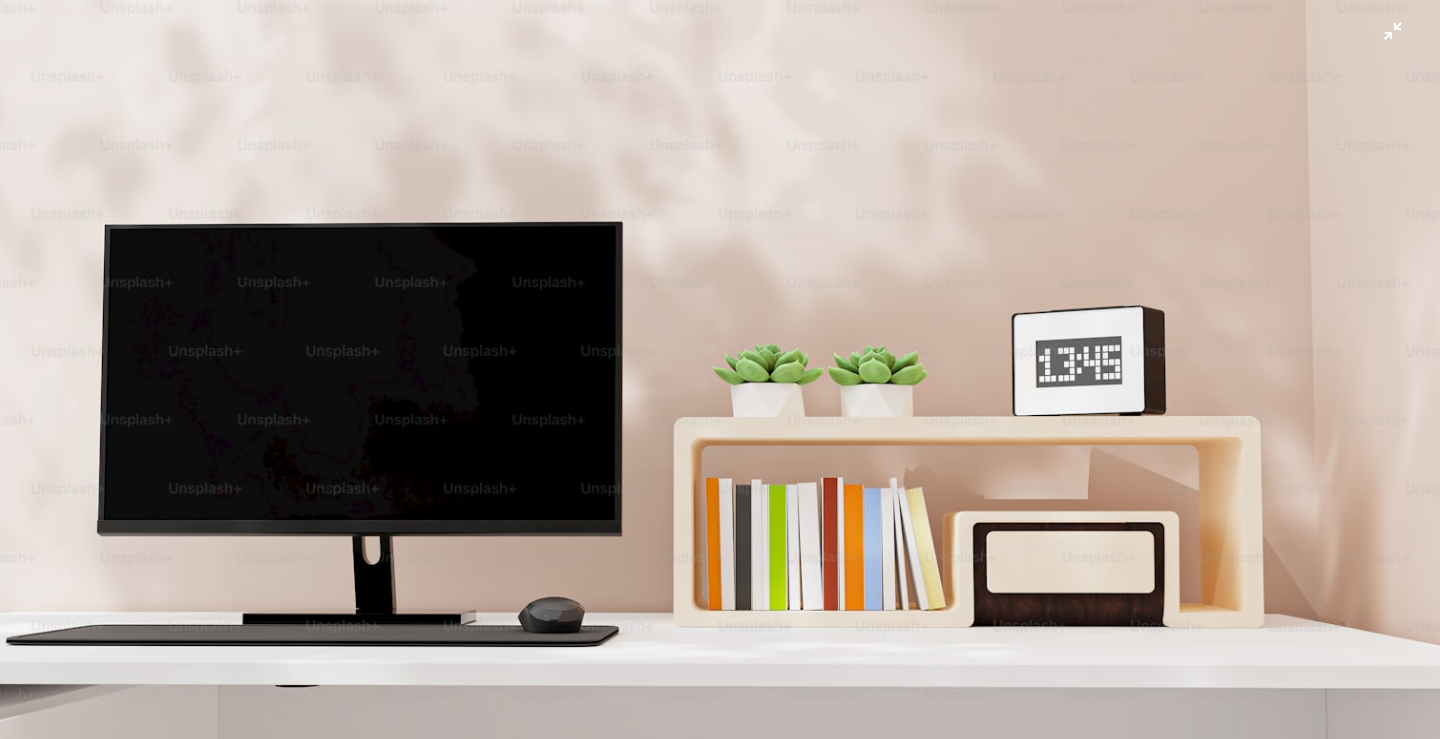 click at bounding box center (720, 373) 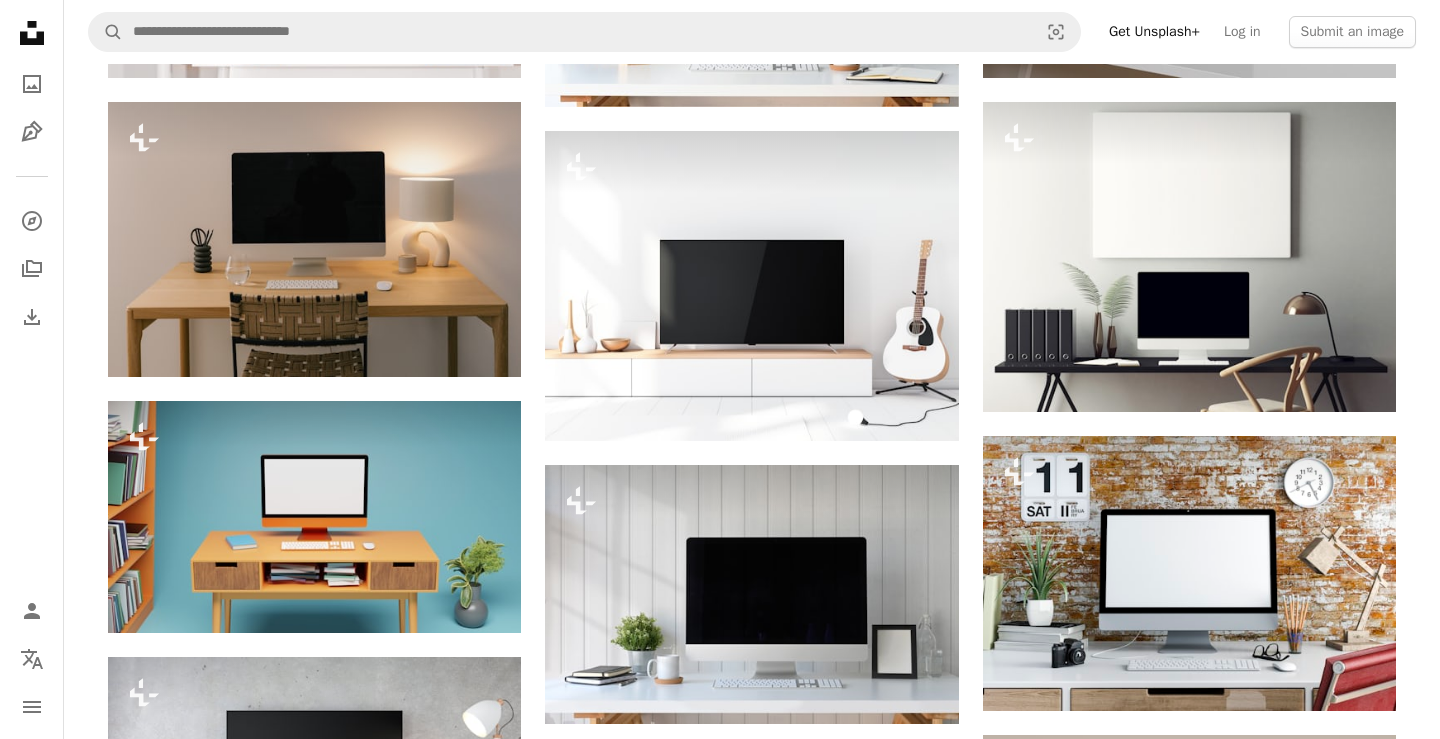 scroll, scrollTop: 57, scrollLeft: 0, axis: vertical 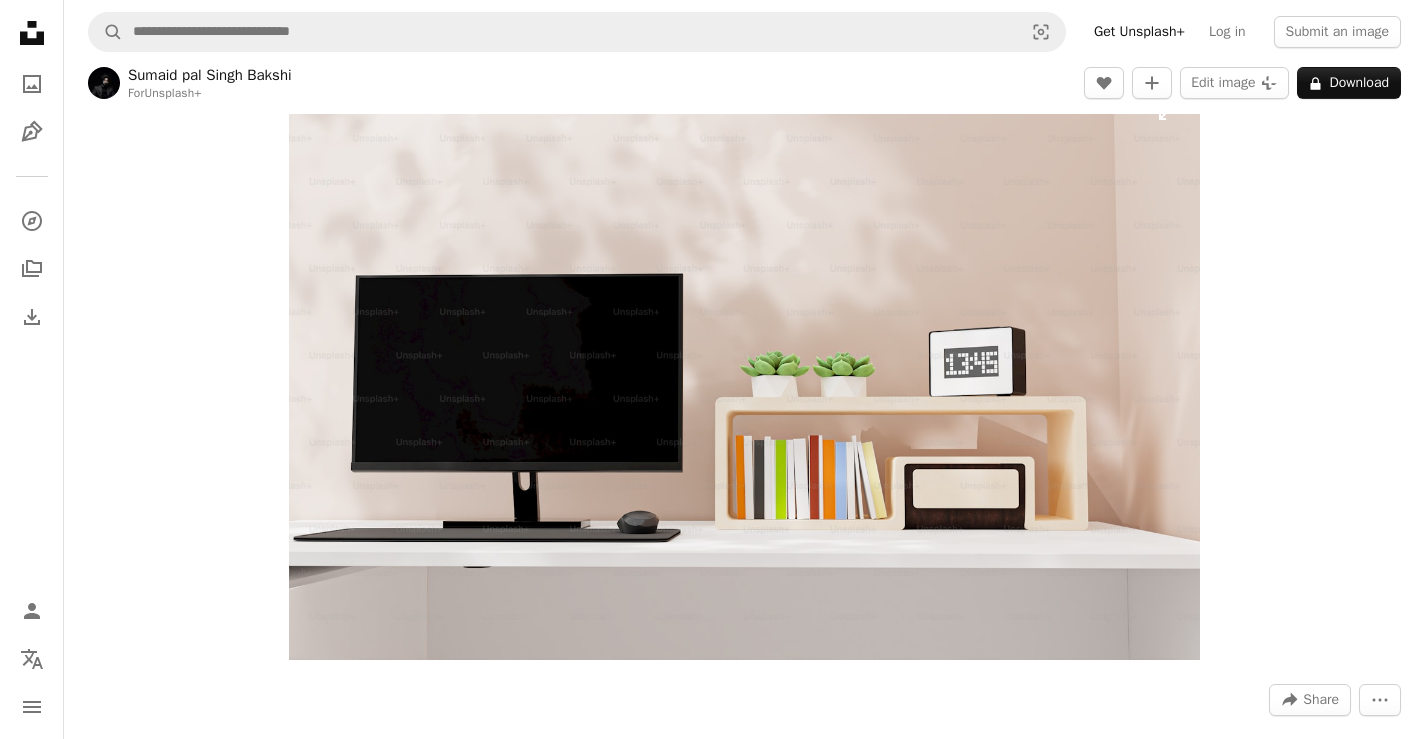 drag, startPoint x: 1299, startPoint y: 140, endPoint x: 1048, endPoint y: 151, distance: 251.24092 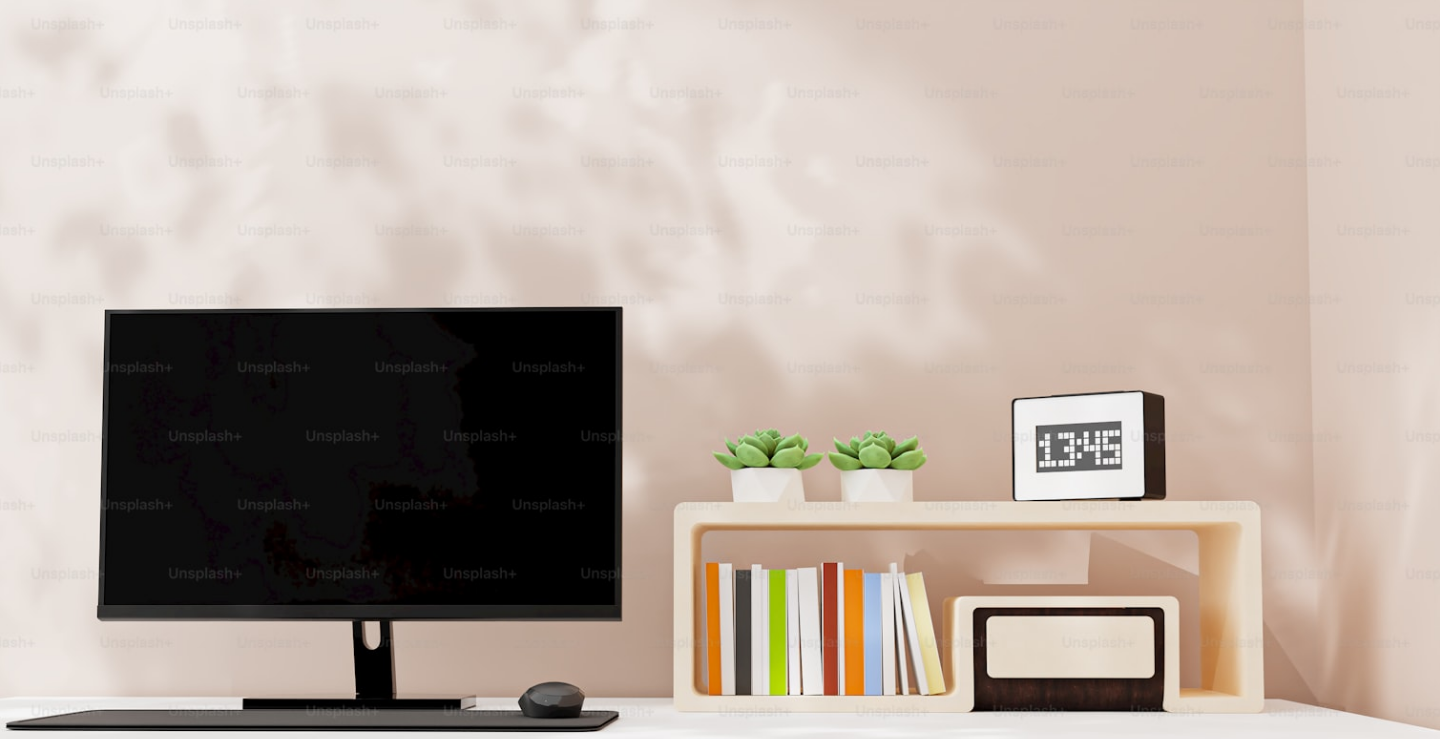 scroll, scrollTop: 81, scrollLeft: 0, axis: vertical 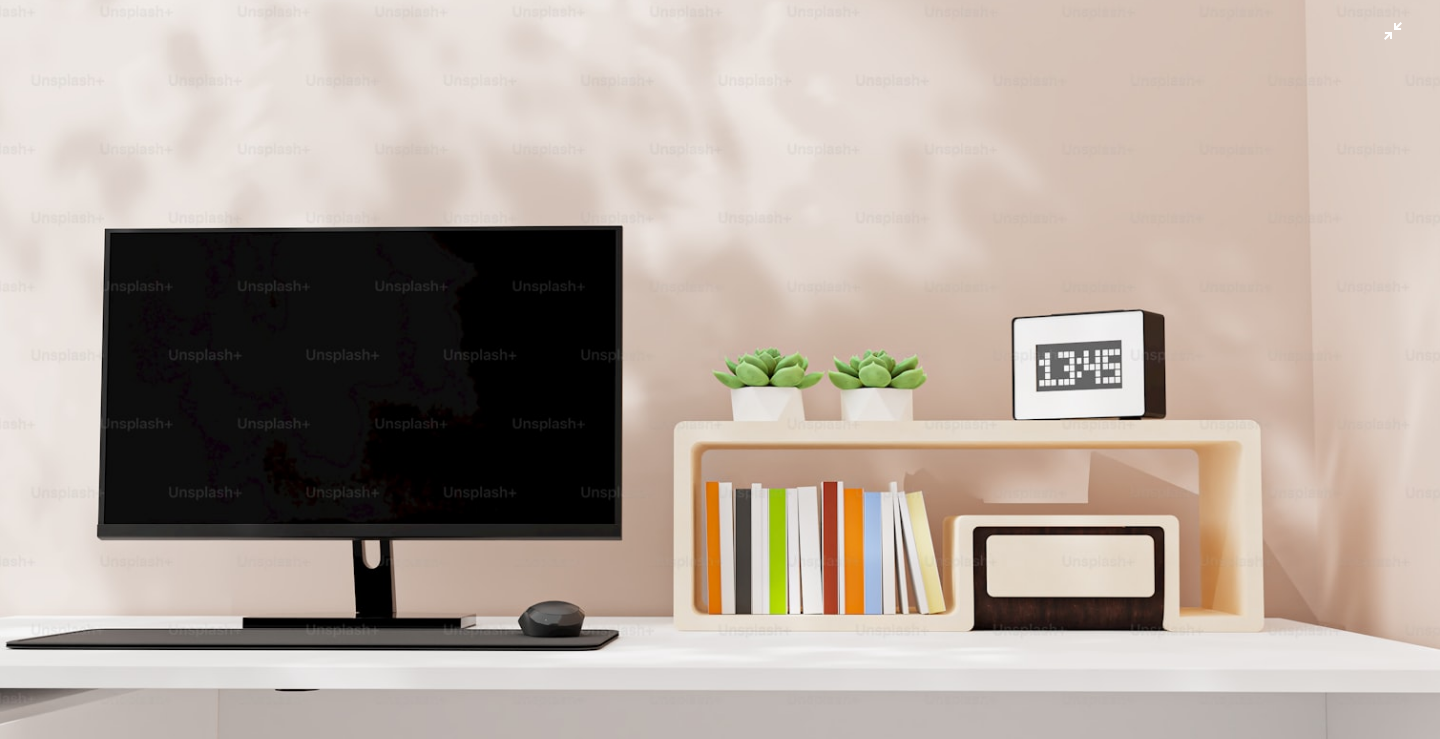 click at bounding box center (720, 377) 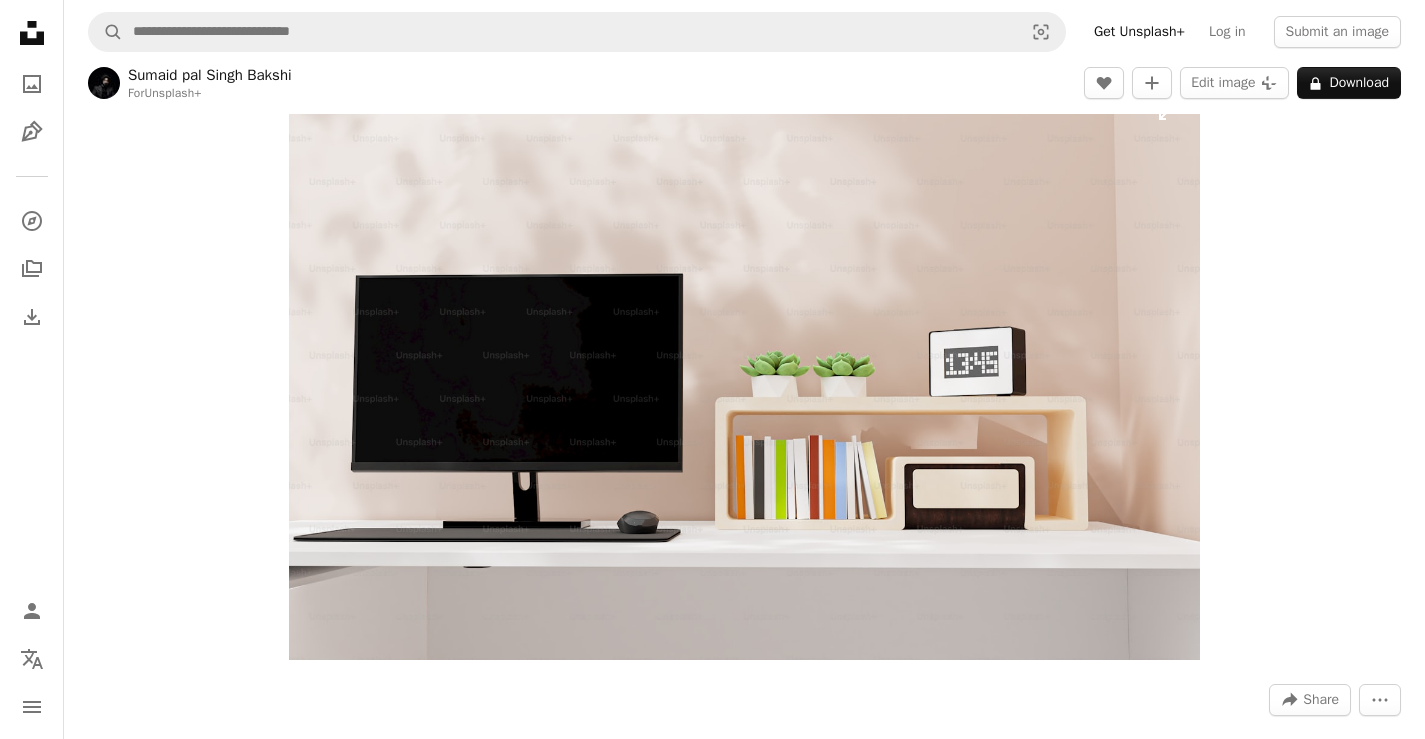 drag, startPoint x: 1049, startPoint y: 152, endPoint x: 892, endPoint y: 235, distance: 177.58942 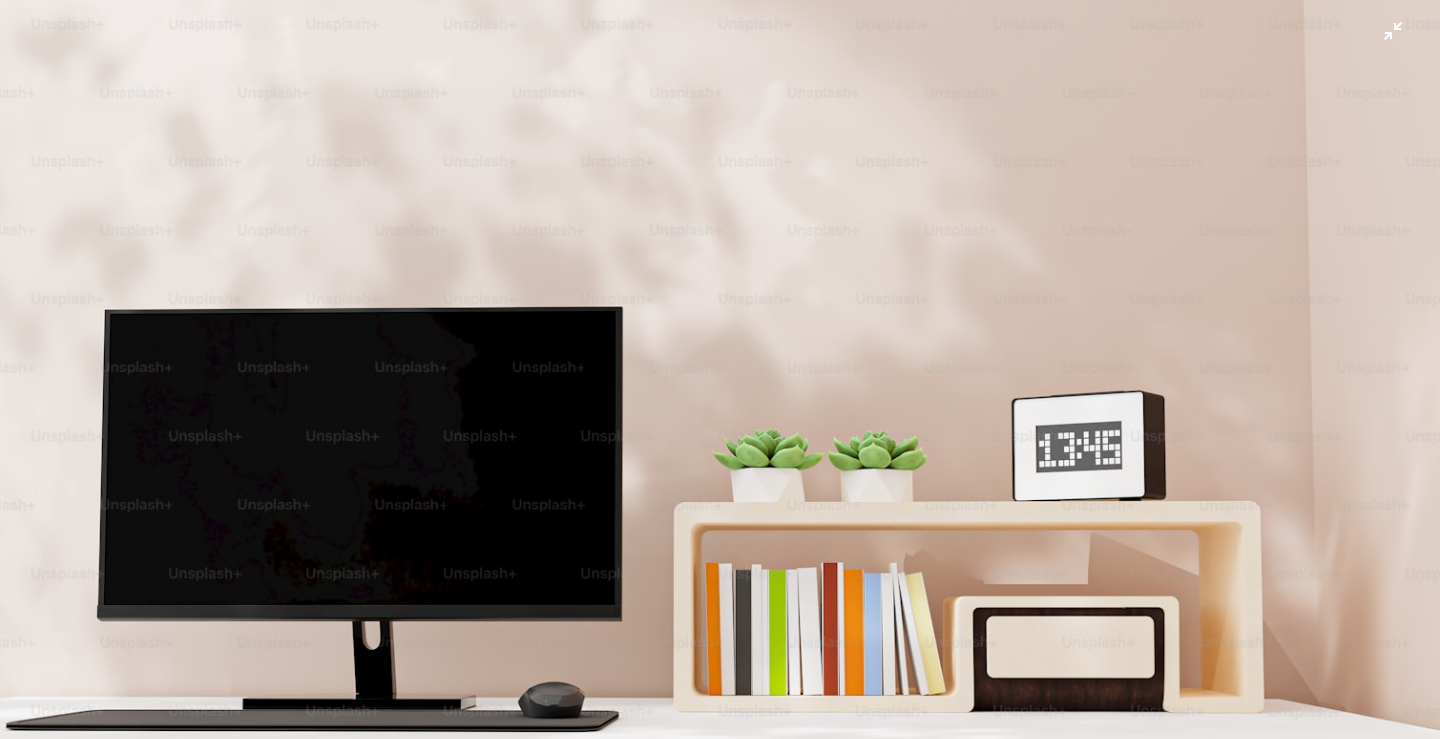 scroll, scrollTop: 81, scrollLeft: 0, axis: vertical 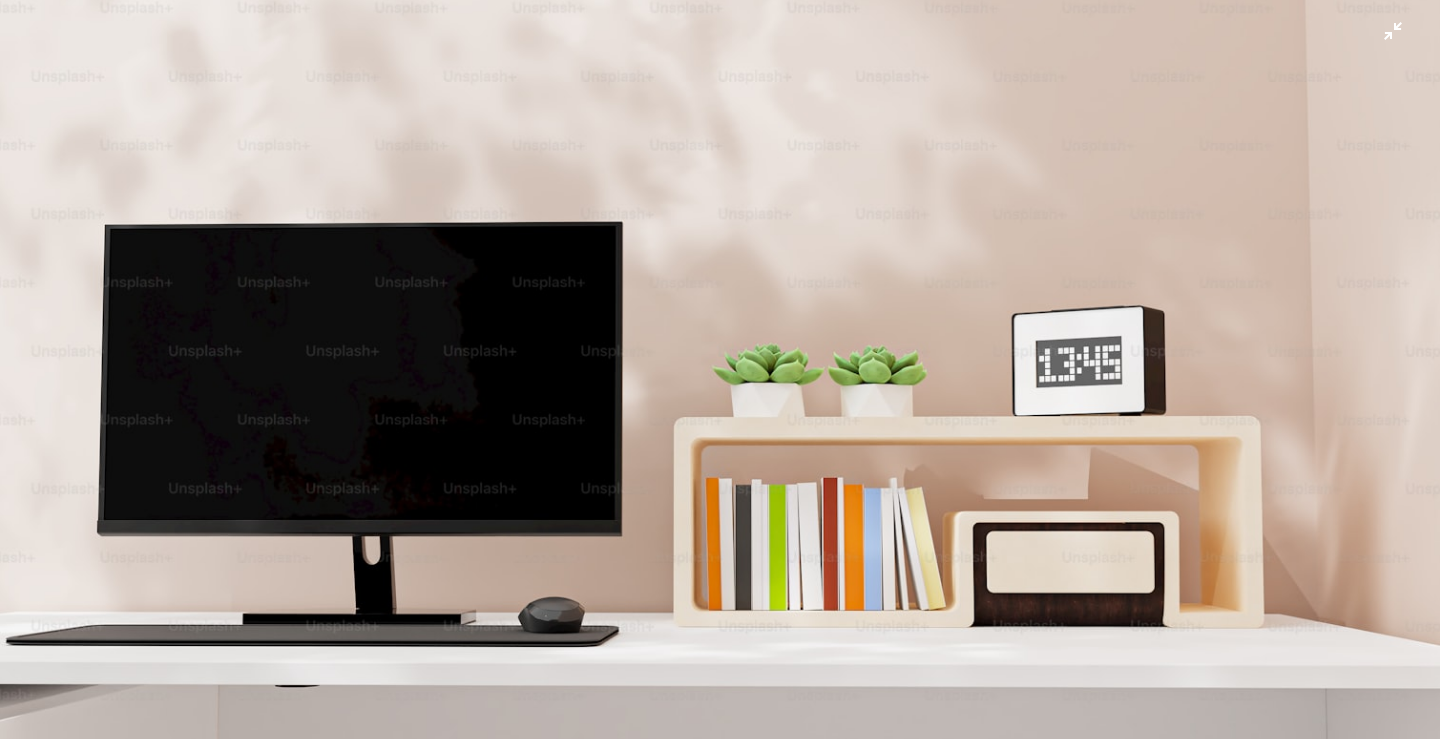 click at bounding box center [720, 373] 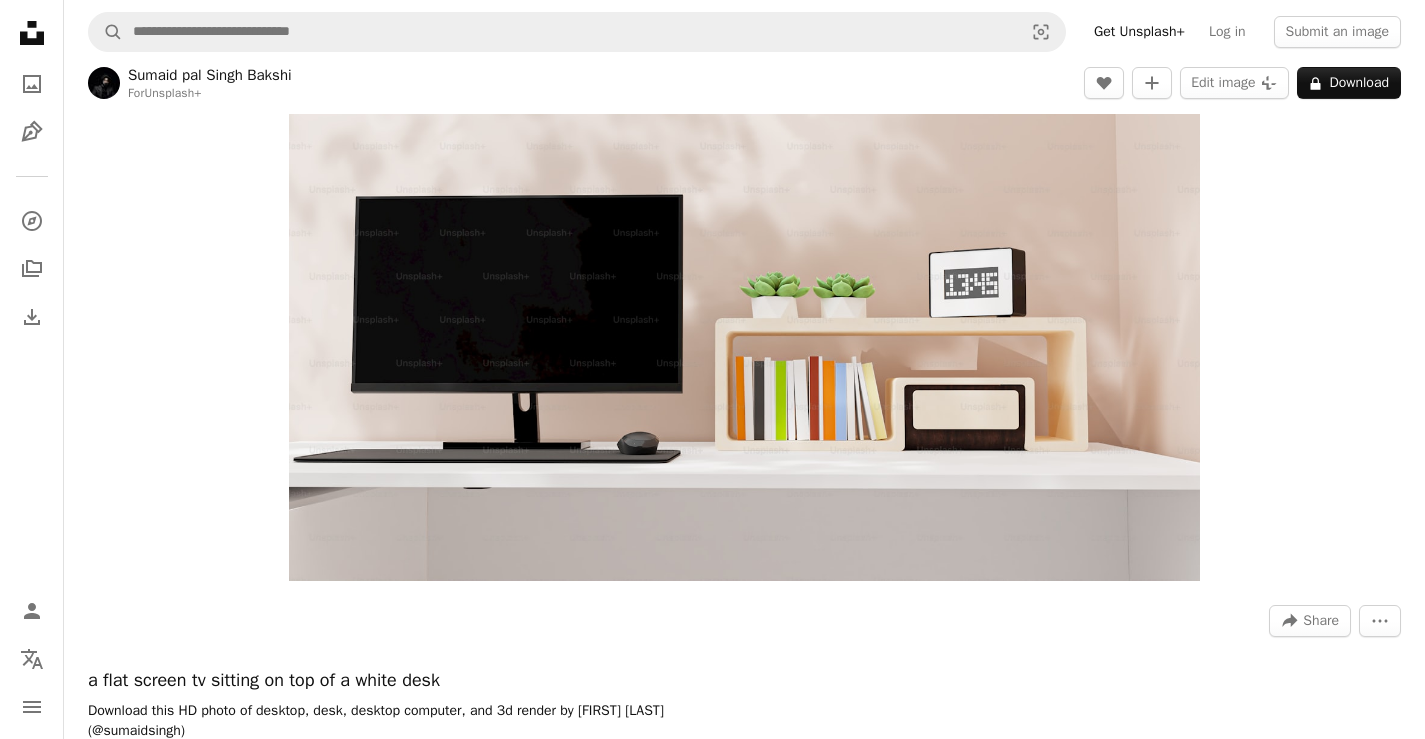 scroll, scrollTop: 400, scrollLeft: 0, axis: vertical 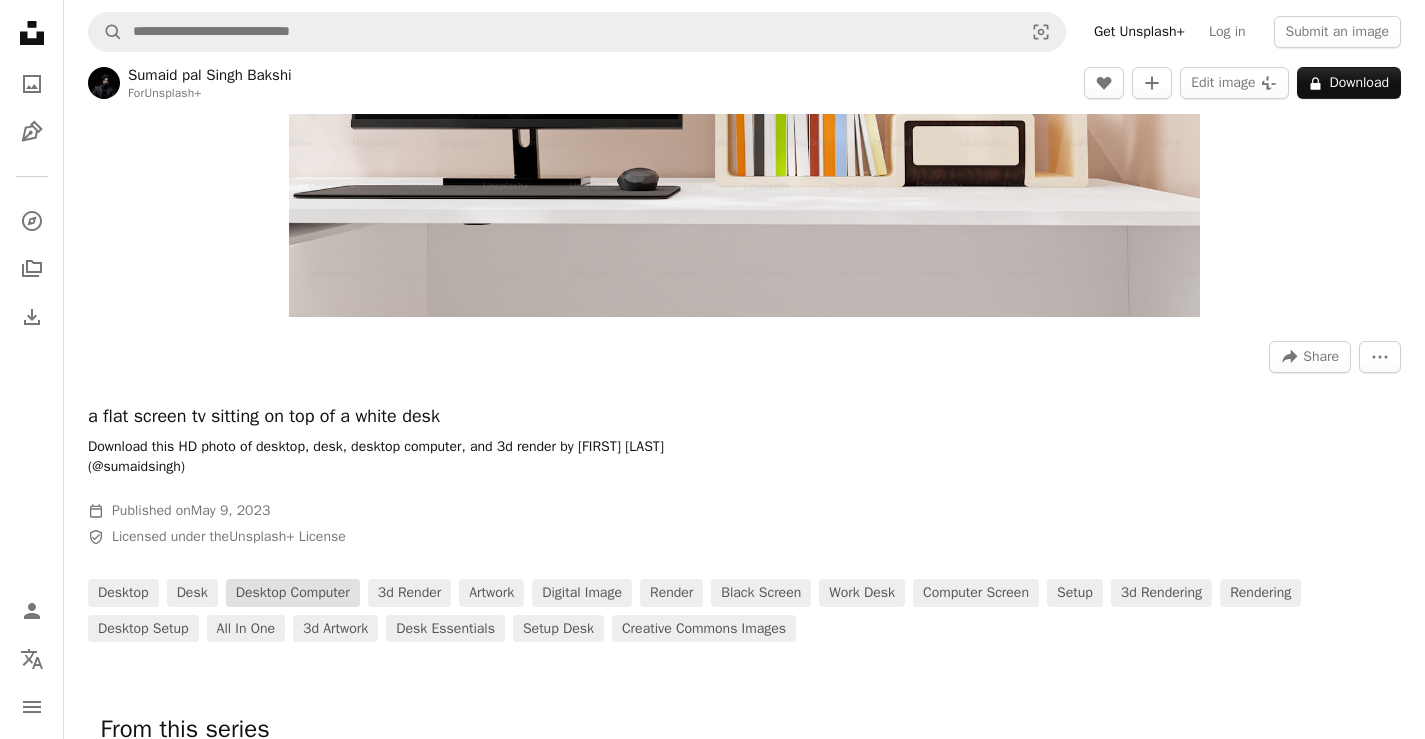 click on "desktop computer" at bounding box center [293, 593] 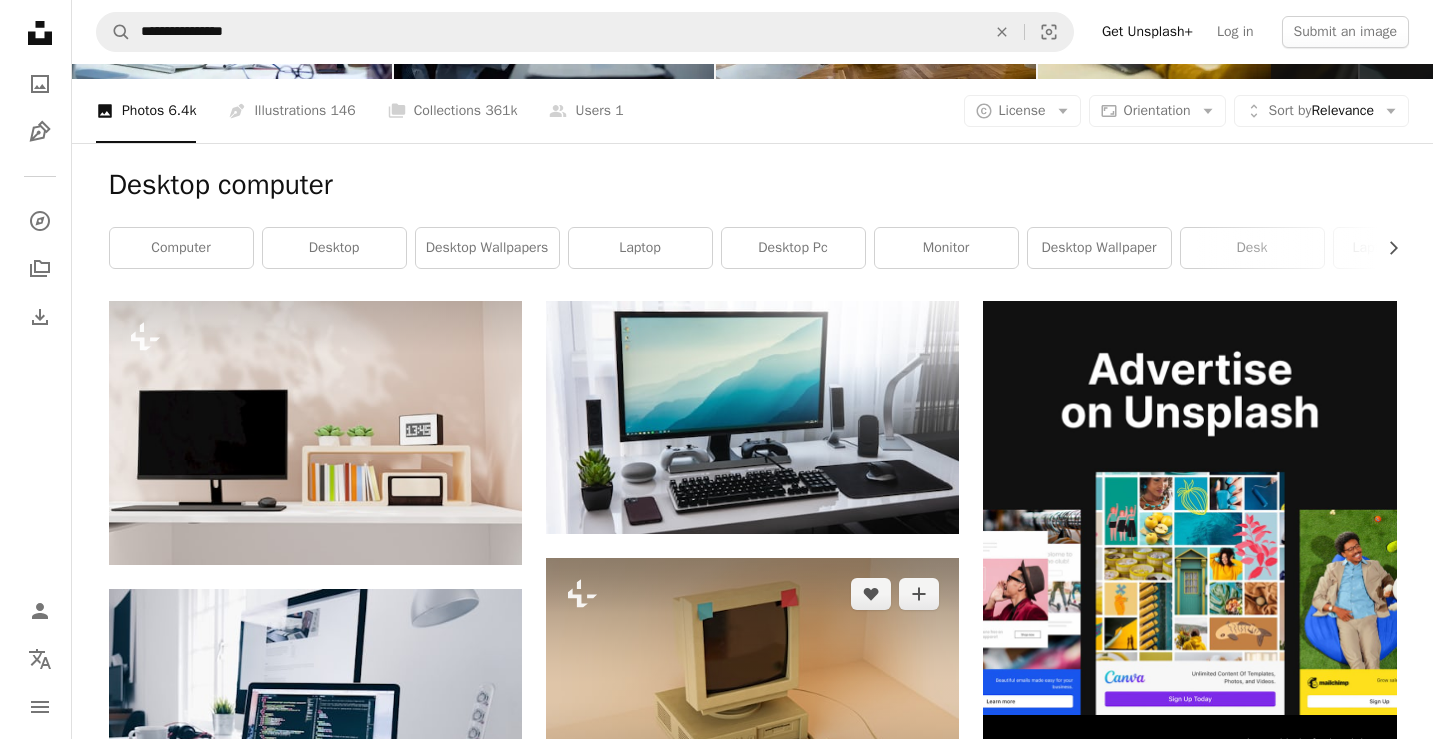 scroll, scrollTop: 200, scrollLeft: 0, axis: vertical 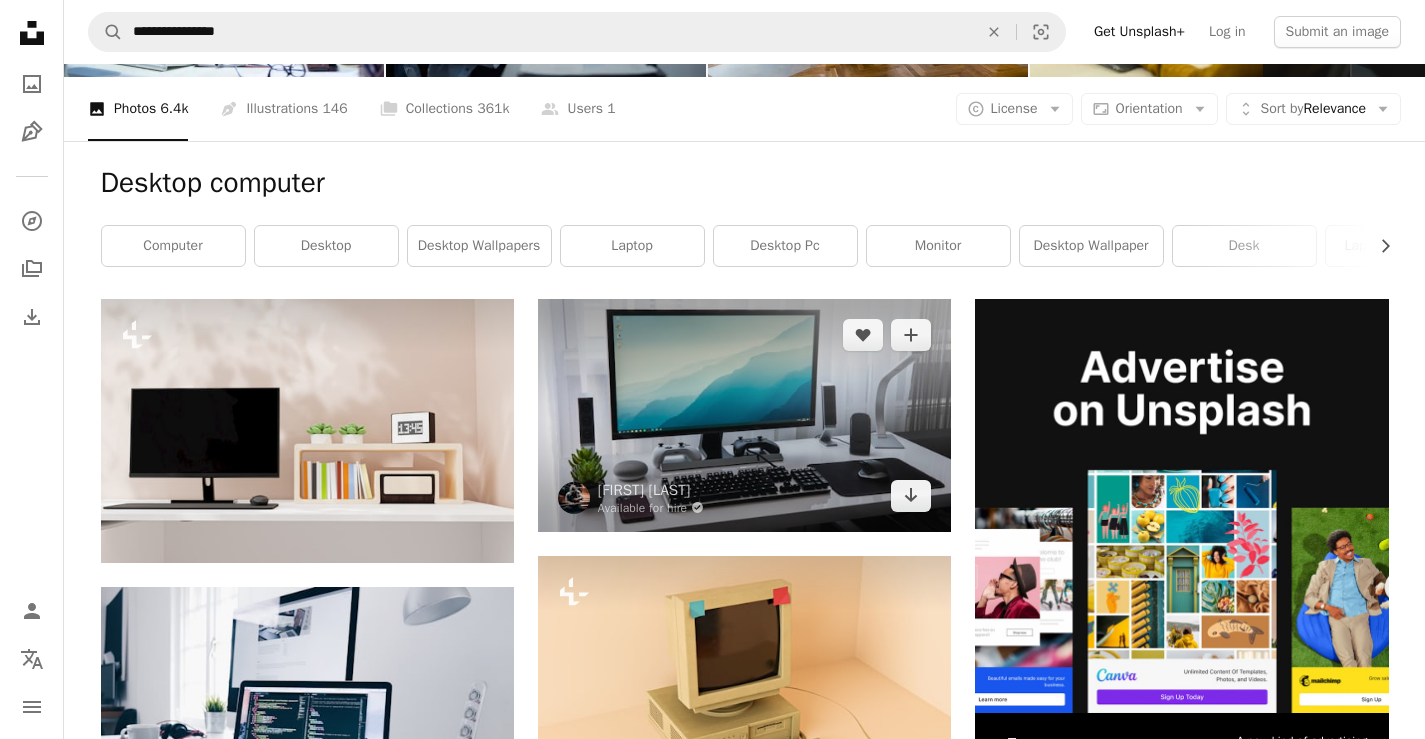 click at bounding box center (744, 415) 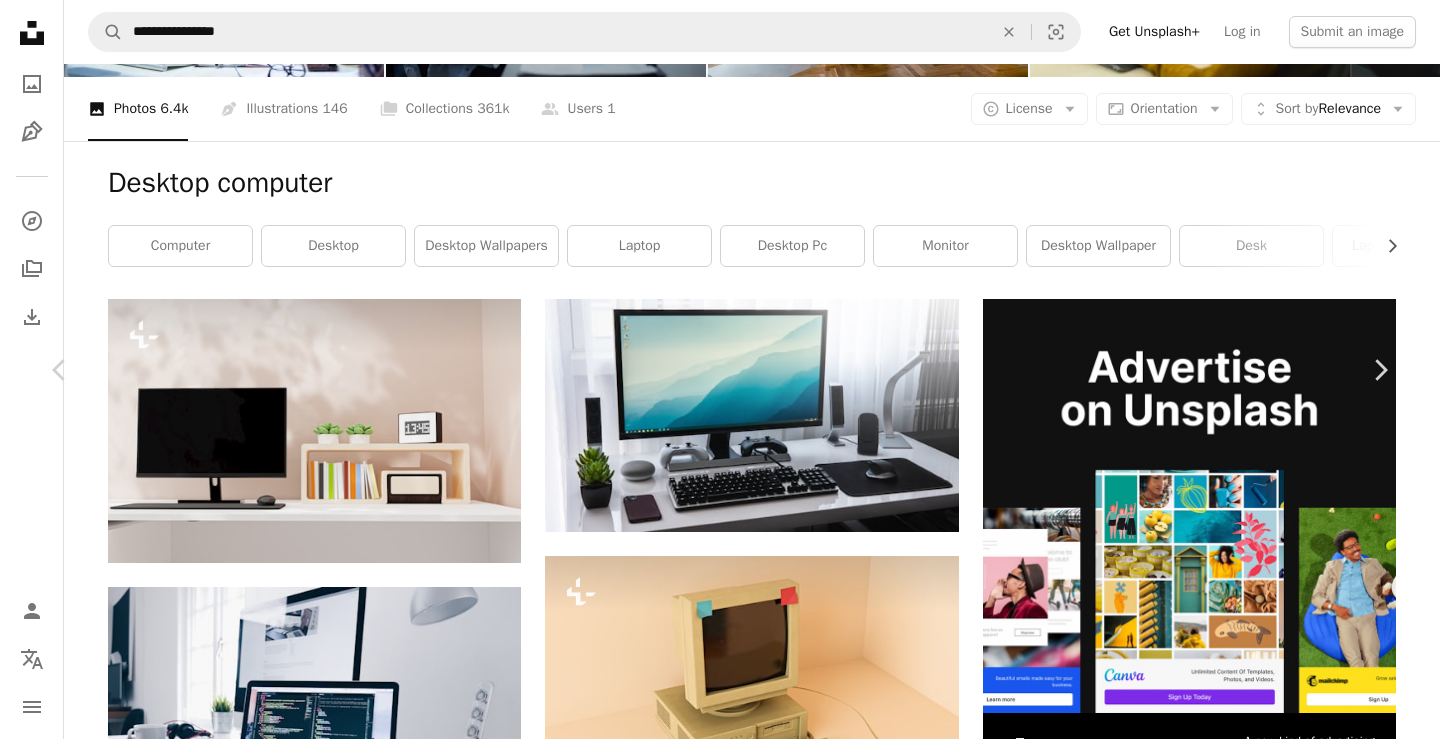 click on "Download free" at bounding box center (1191, 4059) 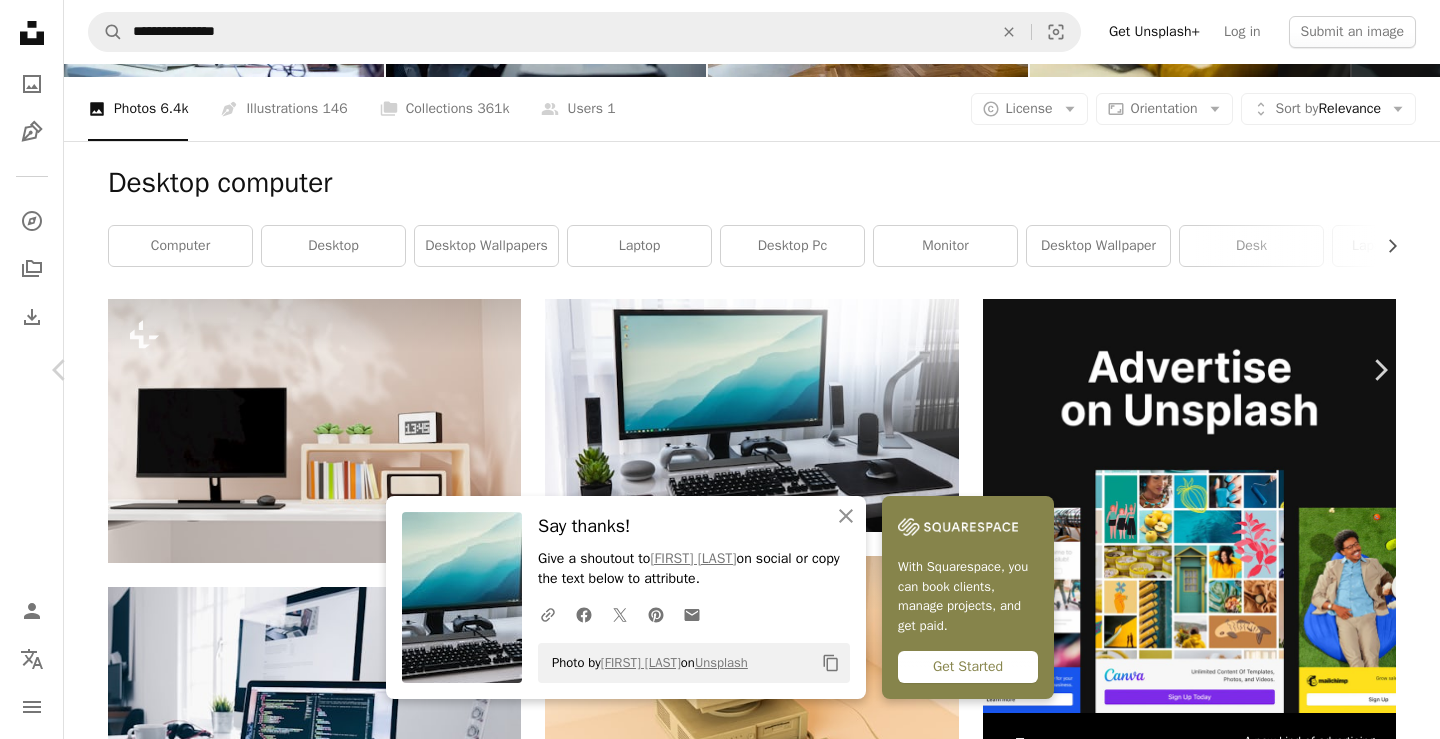 click at bounding box center [712, 4390] 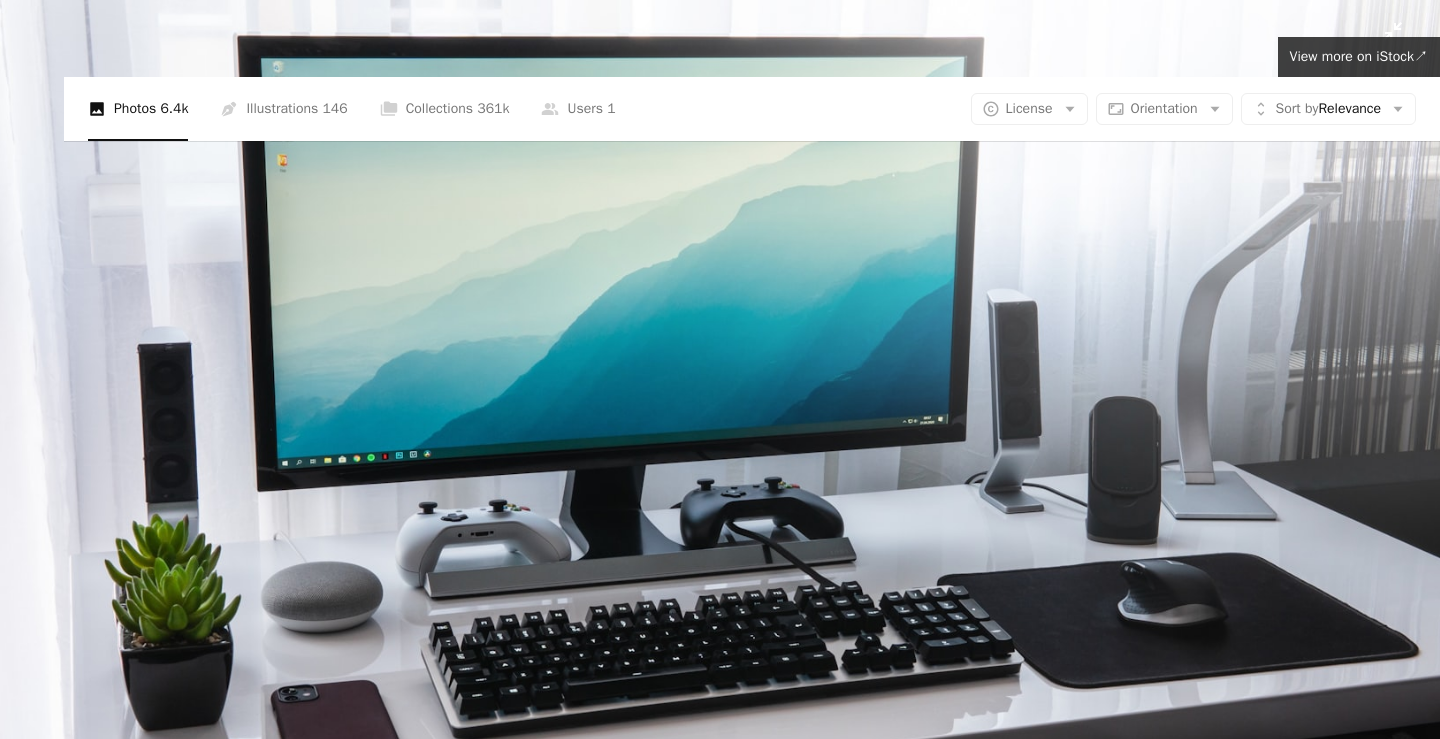 scroll, scrollTop: 28, scrollLeft: 0, axis: vertical 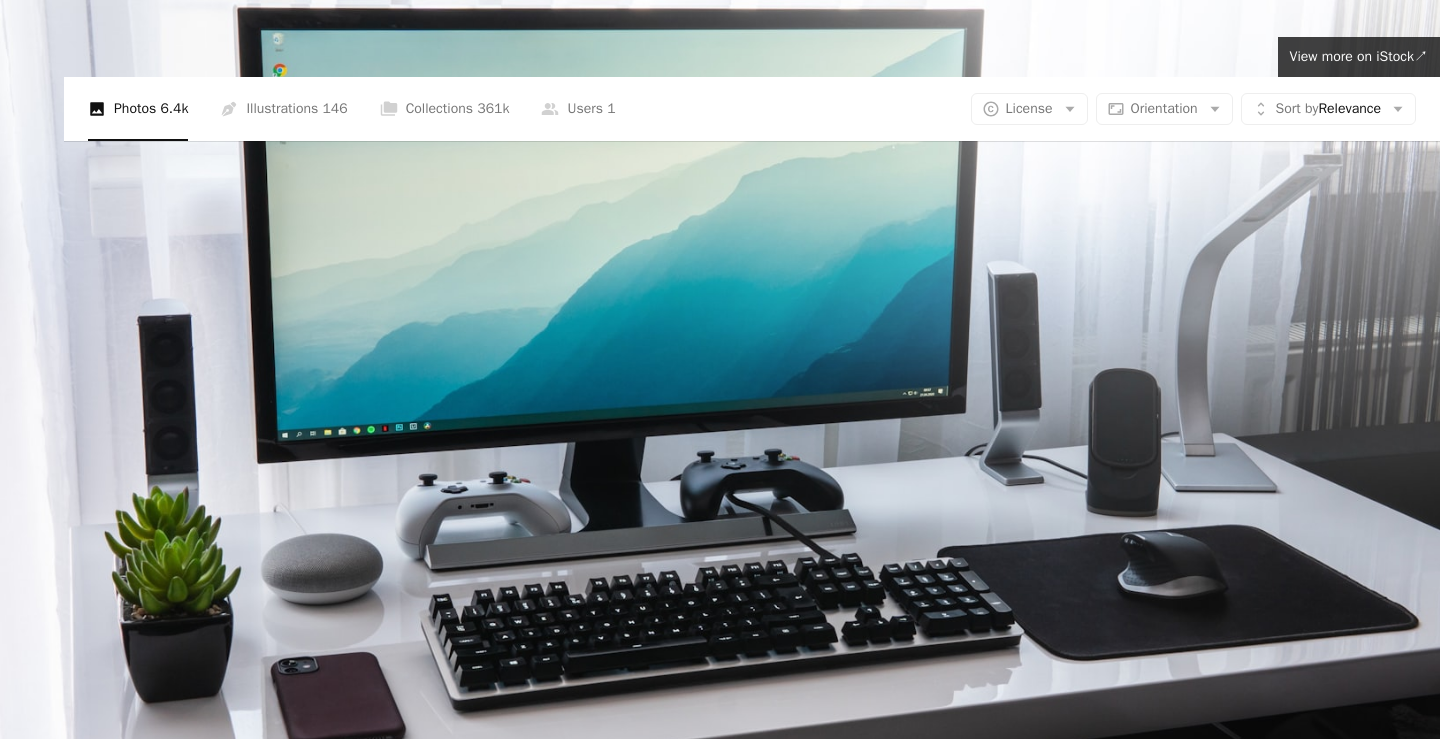 click at bounding box center [720, 377] 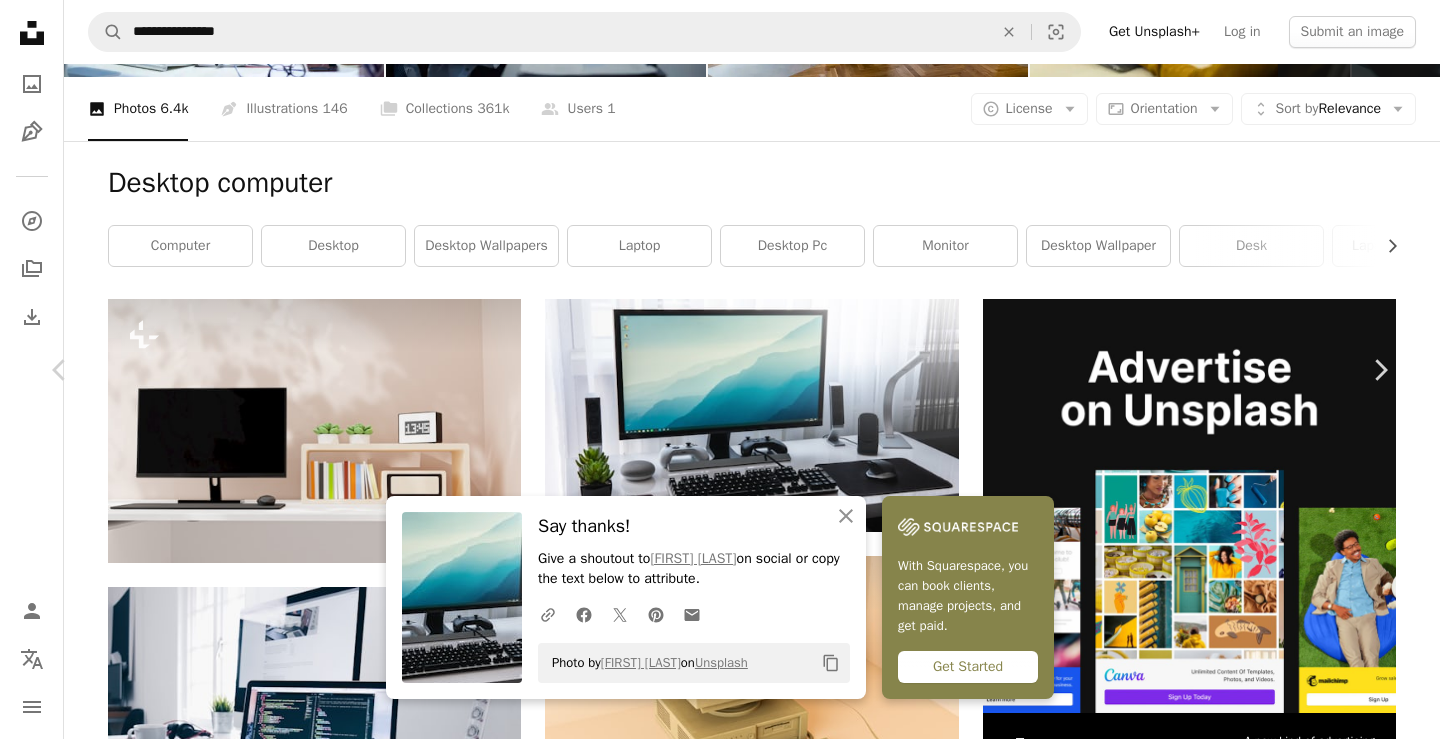 click at bounding box center (712, 4390) 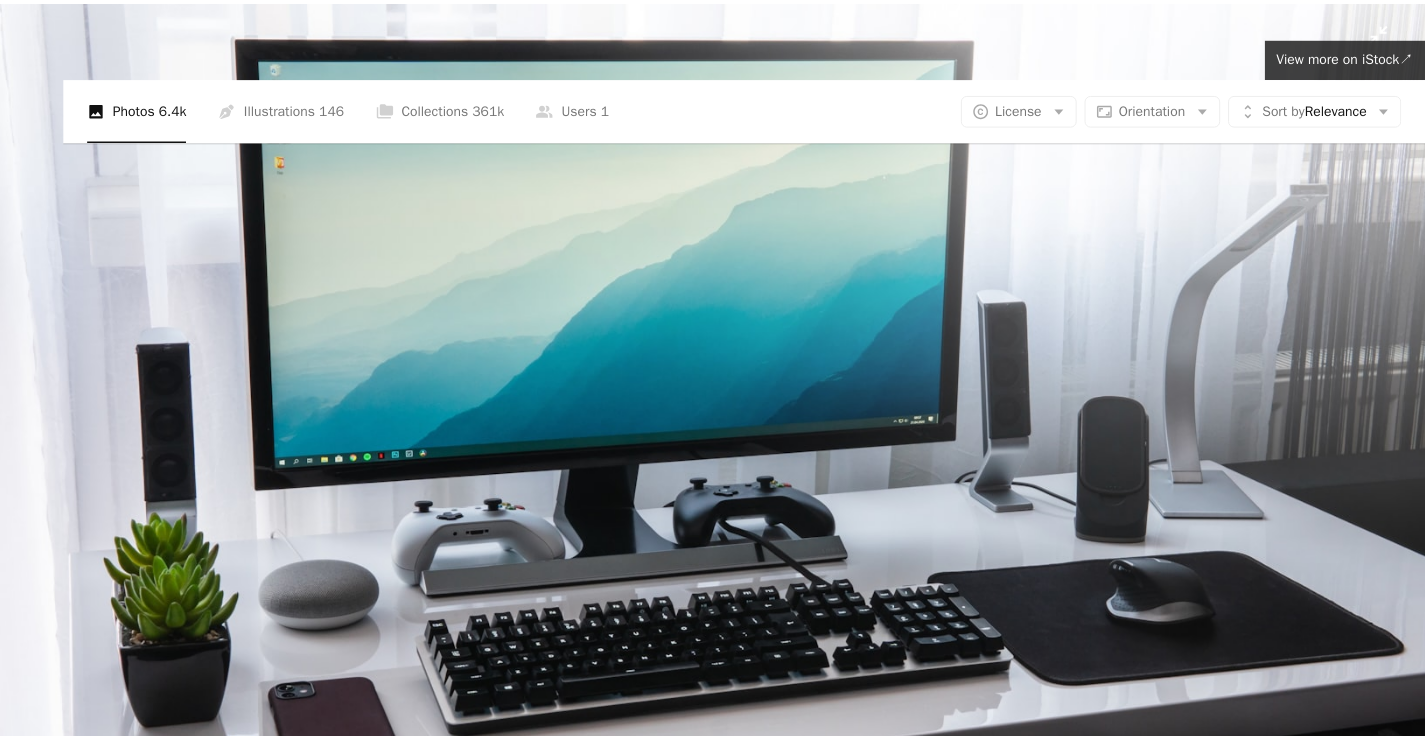 scroll, scrollTop: 28, scrollLeft: 0, axis: vertical 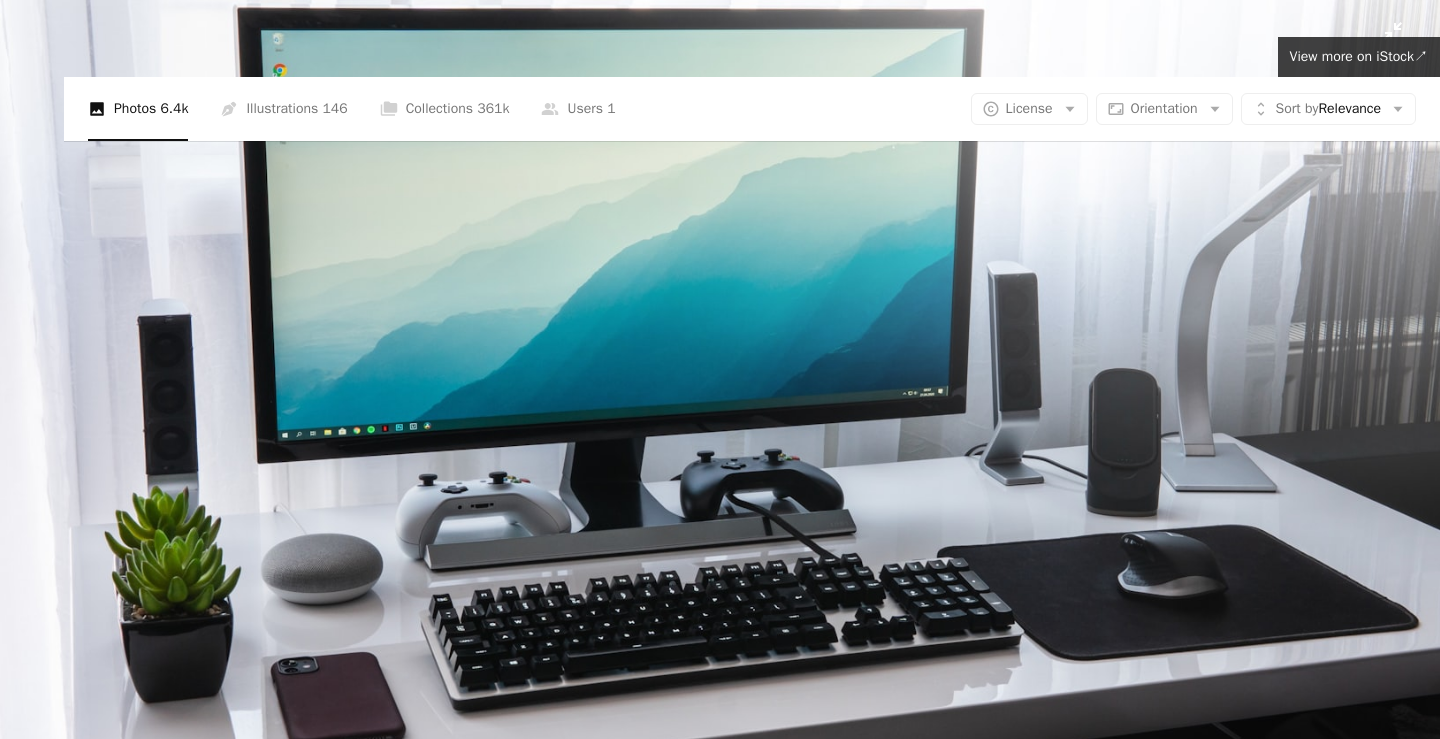 click at bounding box center [720, 377] 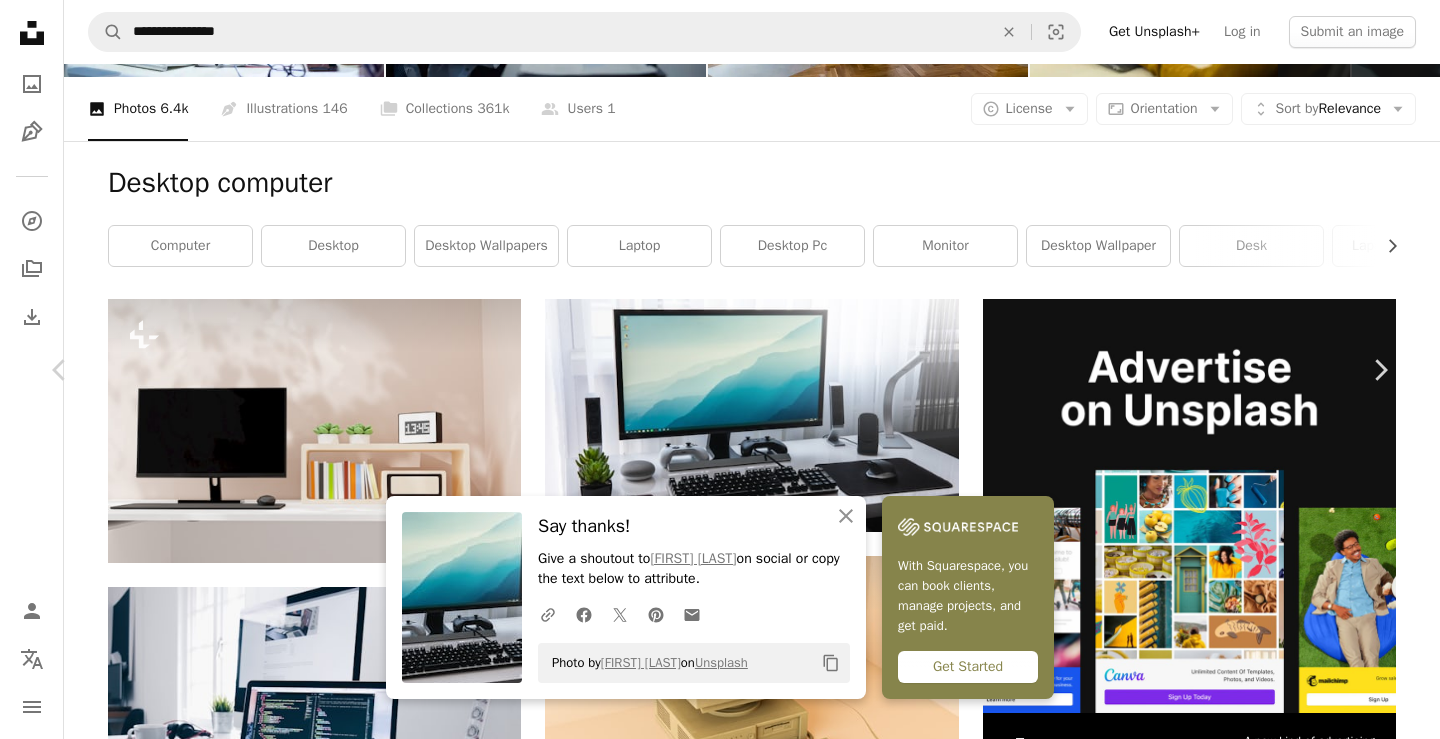 click on "An X shape" at bounding box center (20, 20) 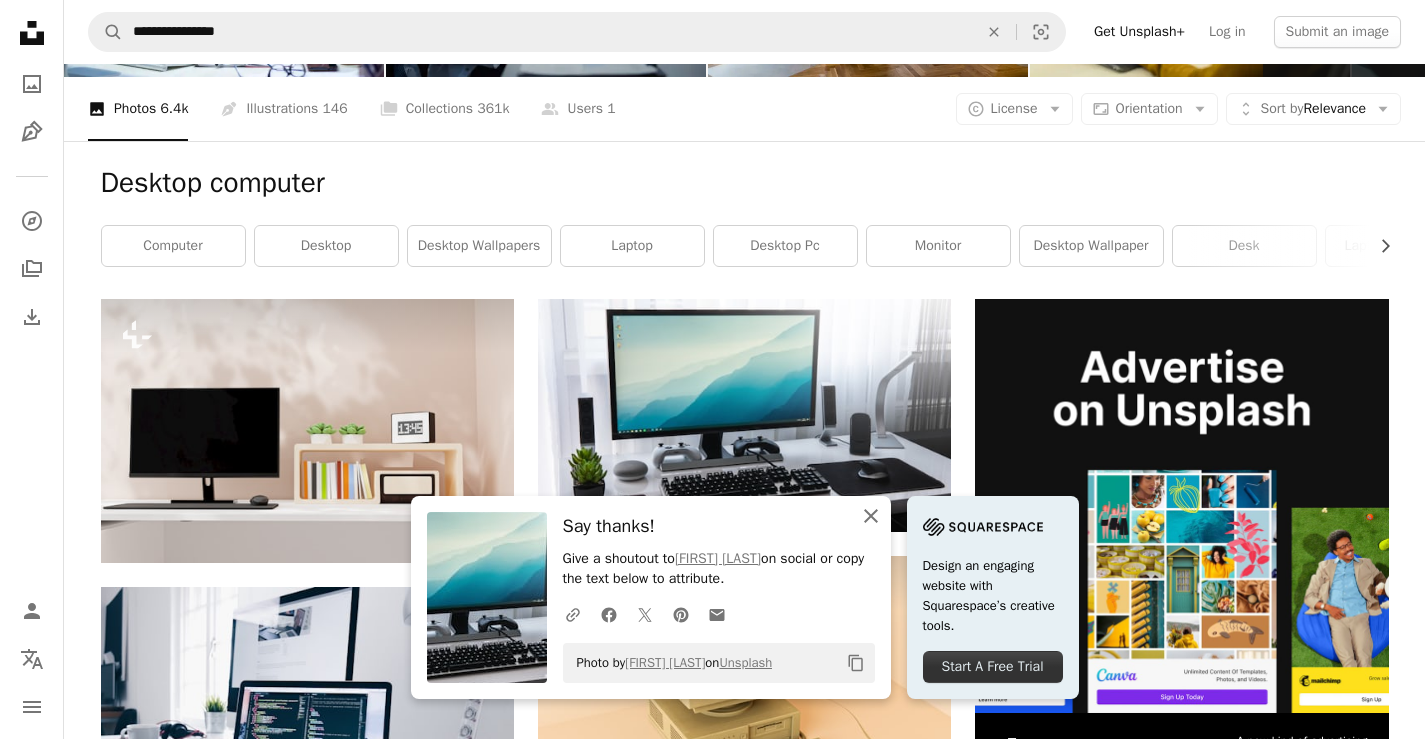 click 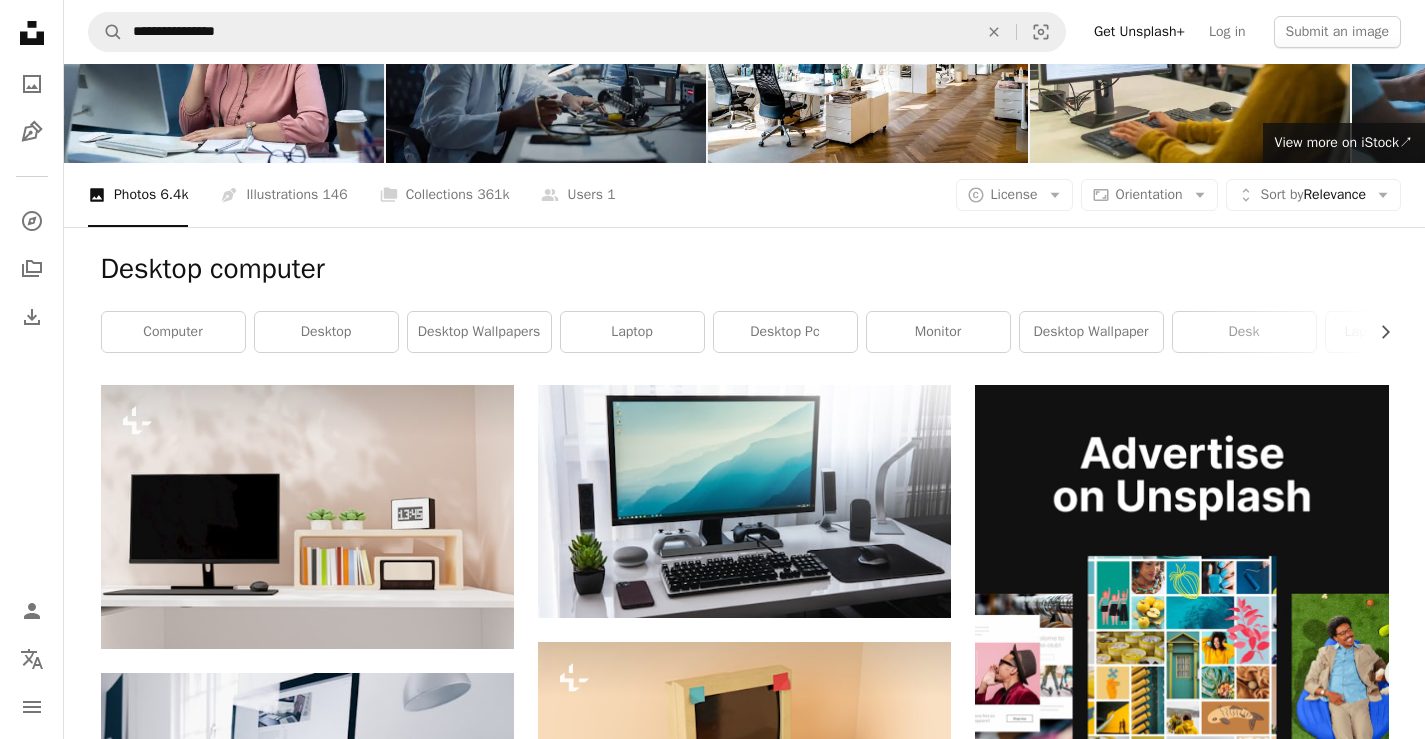 scroll, scrollTop: 0, scrollLeft: 0, axis: both 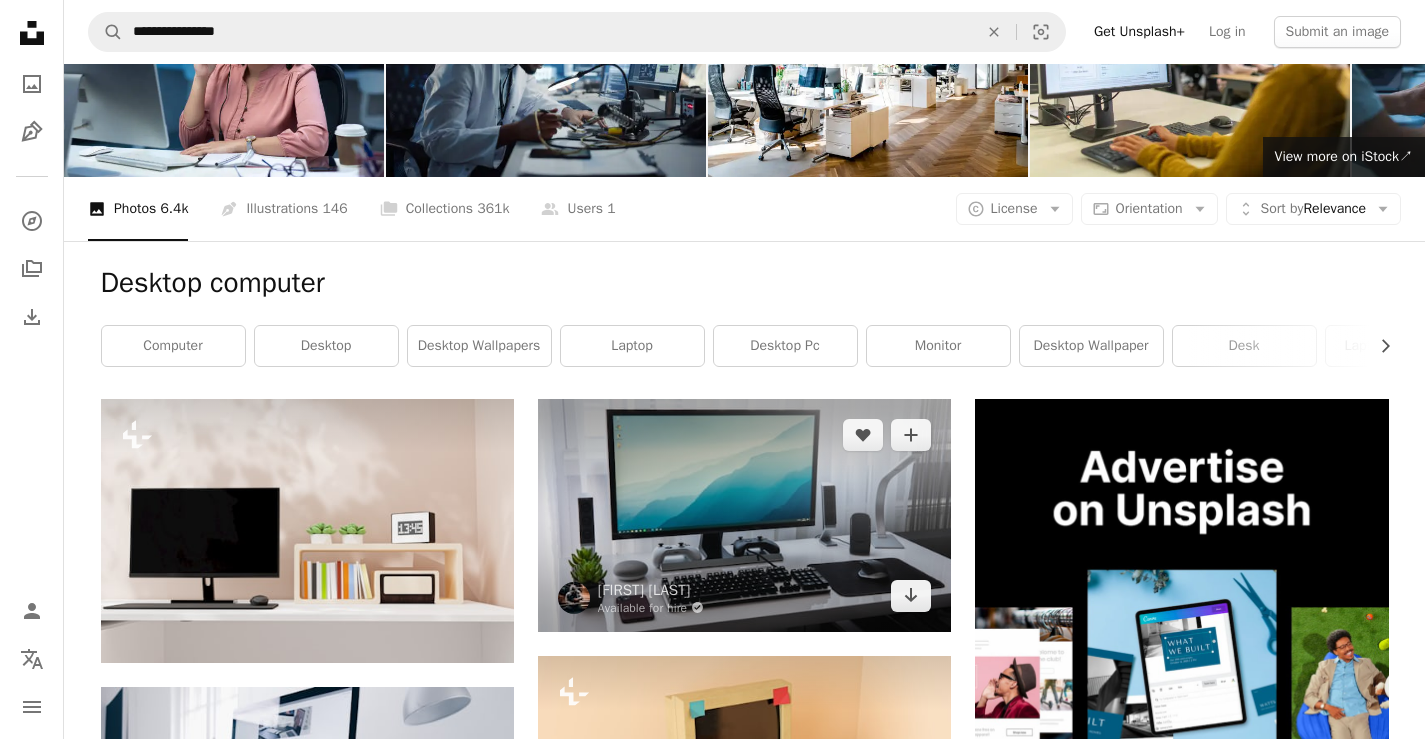 click at bounding box center (744, 515) 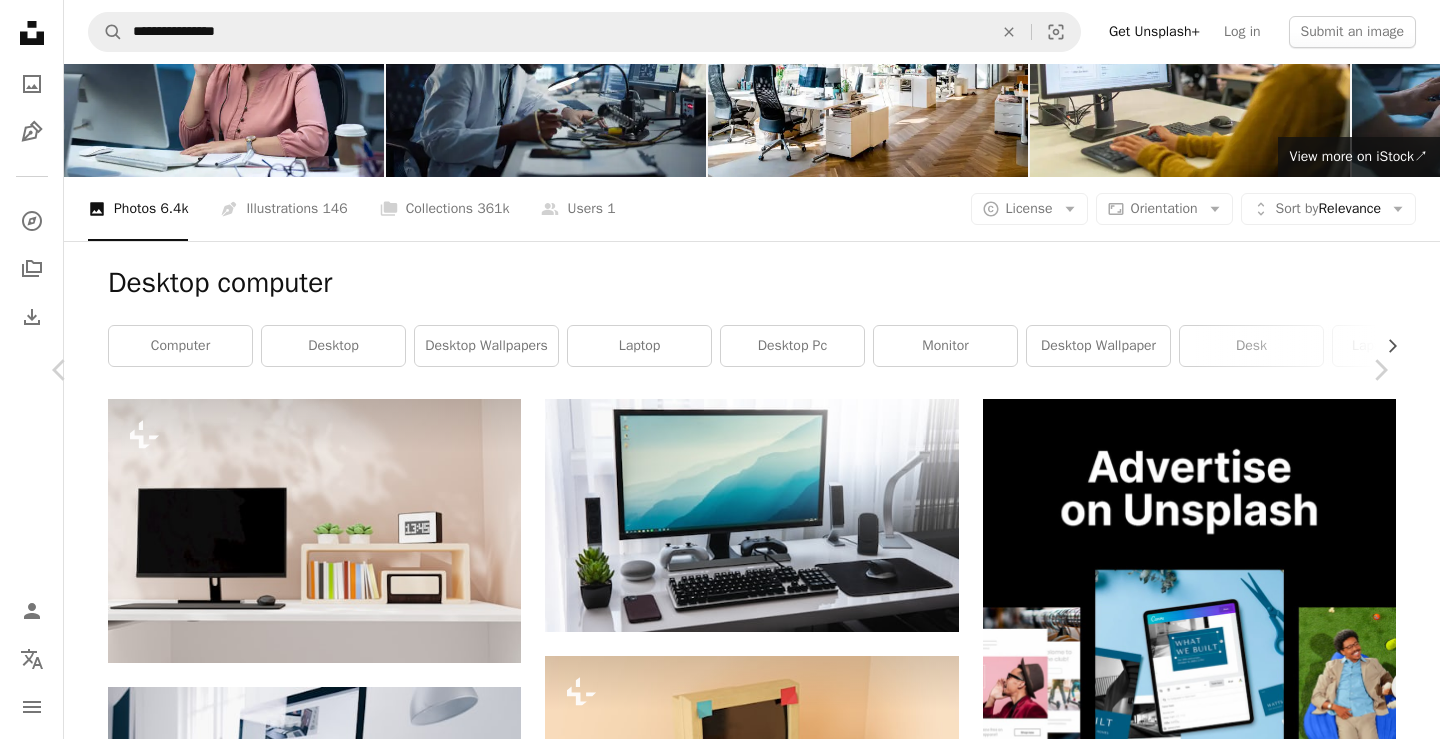 click on "More Actions" 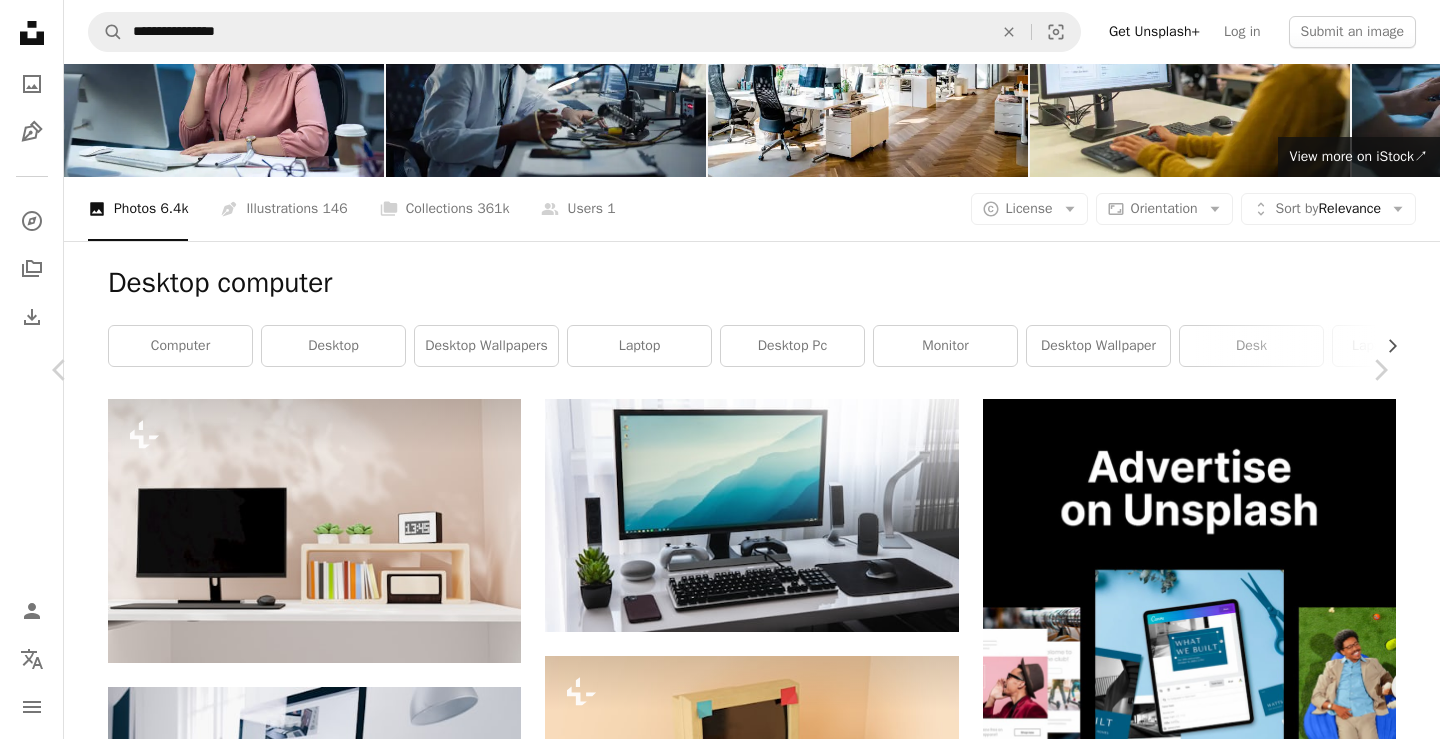 click on "An X shape Chevron left Chevron right [FIRST] [LAST] Available for hire A checkmark inside of a circle A heart A plus sign Edit image   Plus sign for Unsplash+ Download free Chevron down Zoom in Views 4,122,586 Downloads 45,778 A forward-right arrow Share Info icon Info More Actions Minimal setup Calendar outlined Published on  April 25, 2020 Safety Free to use under the  Unsplash License desktop light iphone plants keyboard lamp minimalism clean setup logitech computer blue phone mobile phone electronics screen computer keyboard monitor cell phone Backgrounds Browse premium related images on iStock  |  Save 20% with code UNSPLASH20 View more on iStock  ↗ Related images A heart A plus sign [FIRST] Arrow pointing down A heart A plus sign [FIRST] Arrow pointing down Plus sign for Unsplash+ A heart A plus sign [FIRST] [LAST] For  Unsplash+ A lock   Download A heart A plus sign Vizito Visitor Management Arrow pointing down Plus sign for Unsplash+ A heart A plus sign Minimalism Life® For  Unsplash+" at bounding box center [720, 4481] 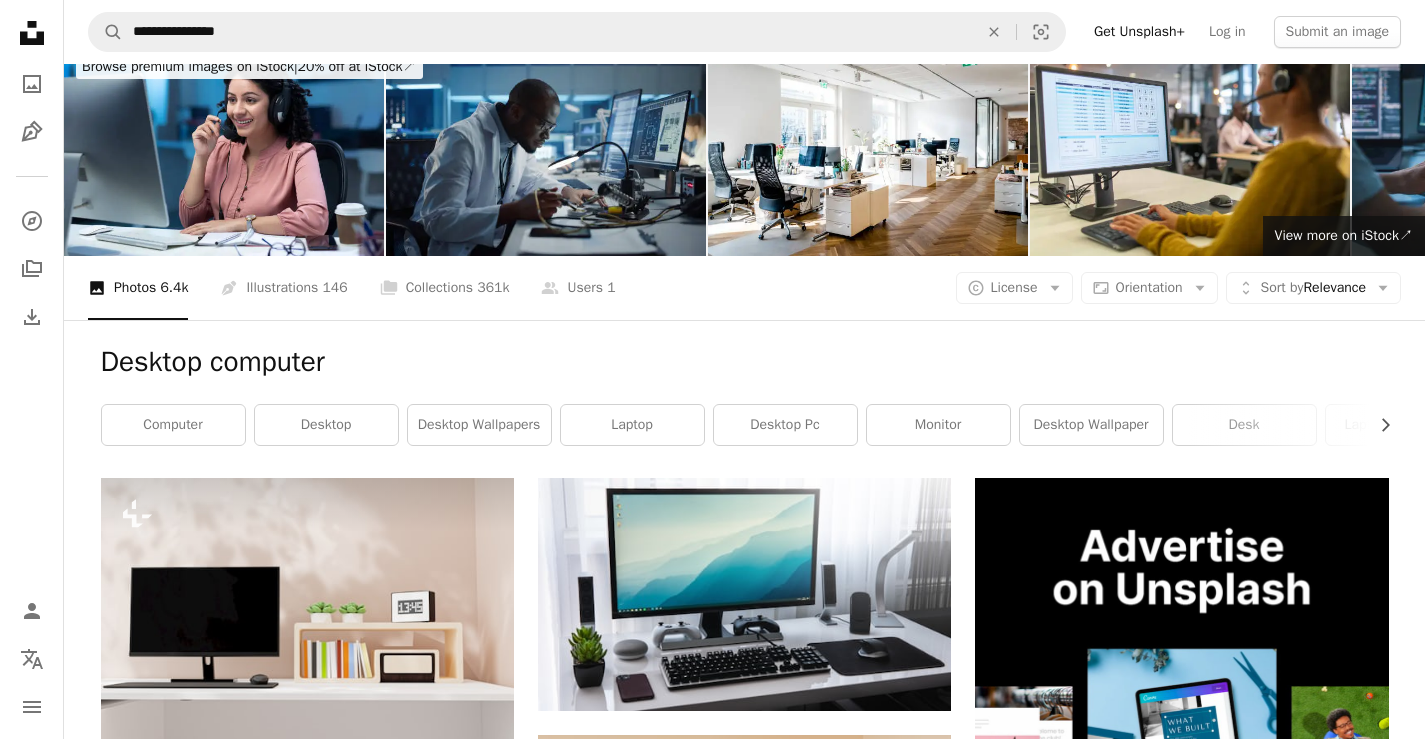 scroll, scrollTop: 0, scrollLeft: 0, axis: both 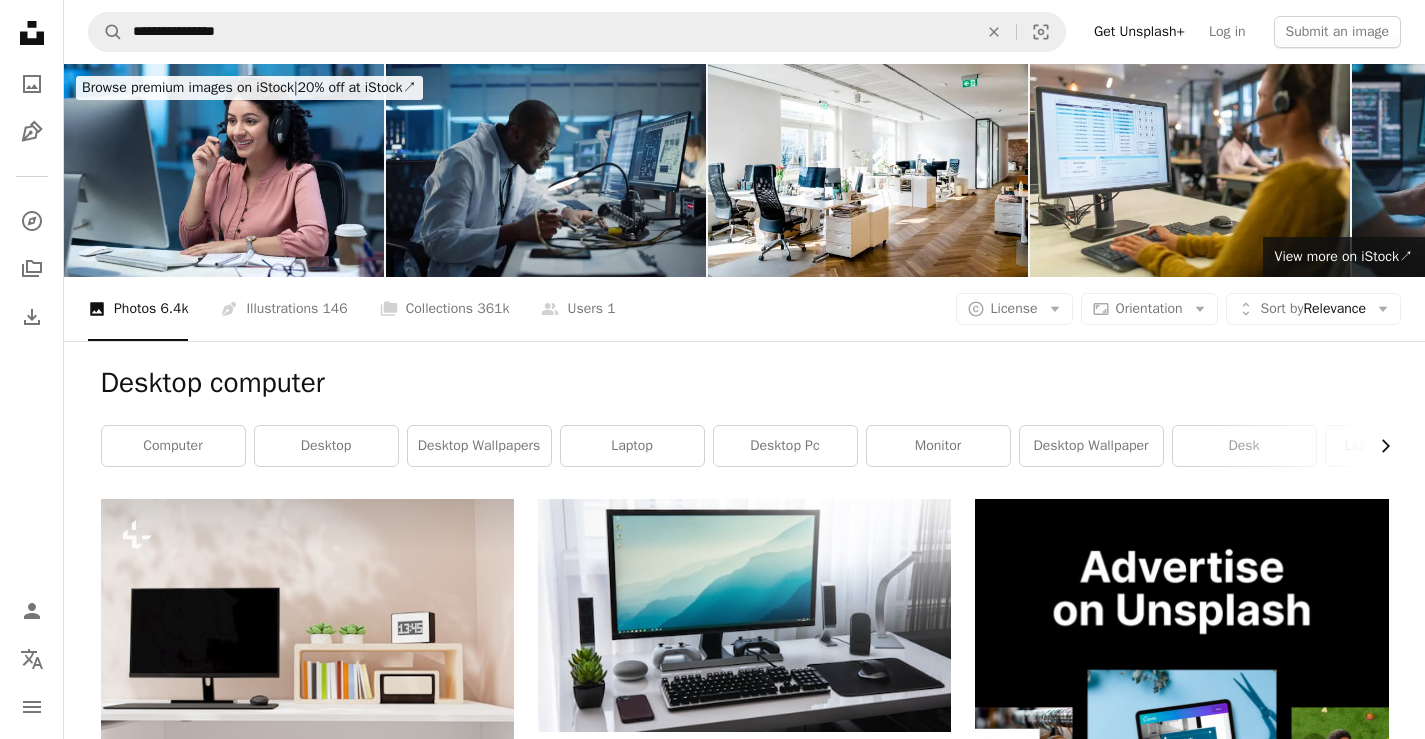click on "Chevron right" 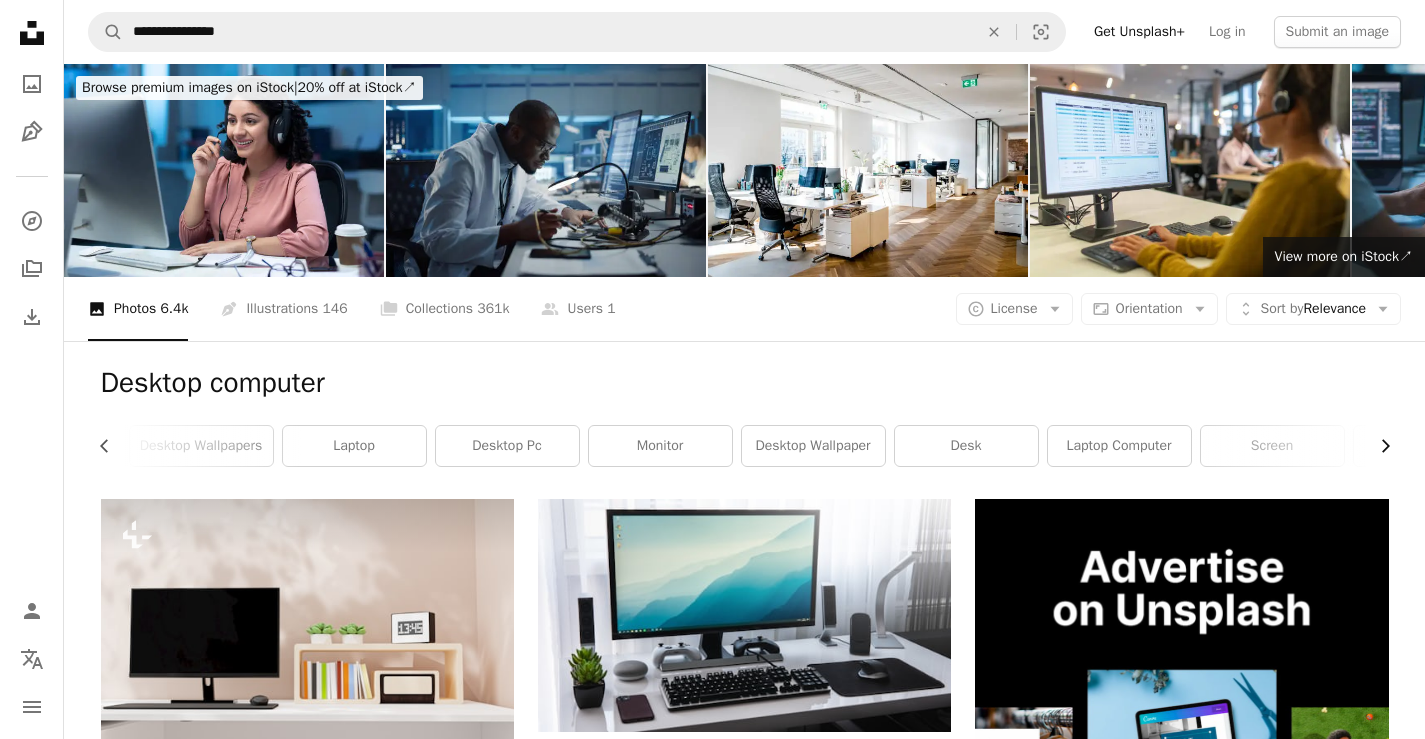 scroll, scrollTop: 0, scrollLeft: 300, axis: horizontal 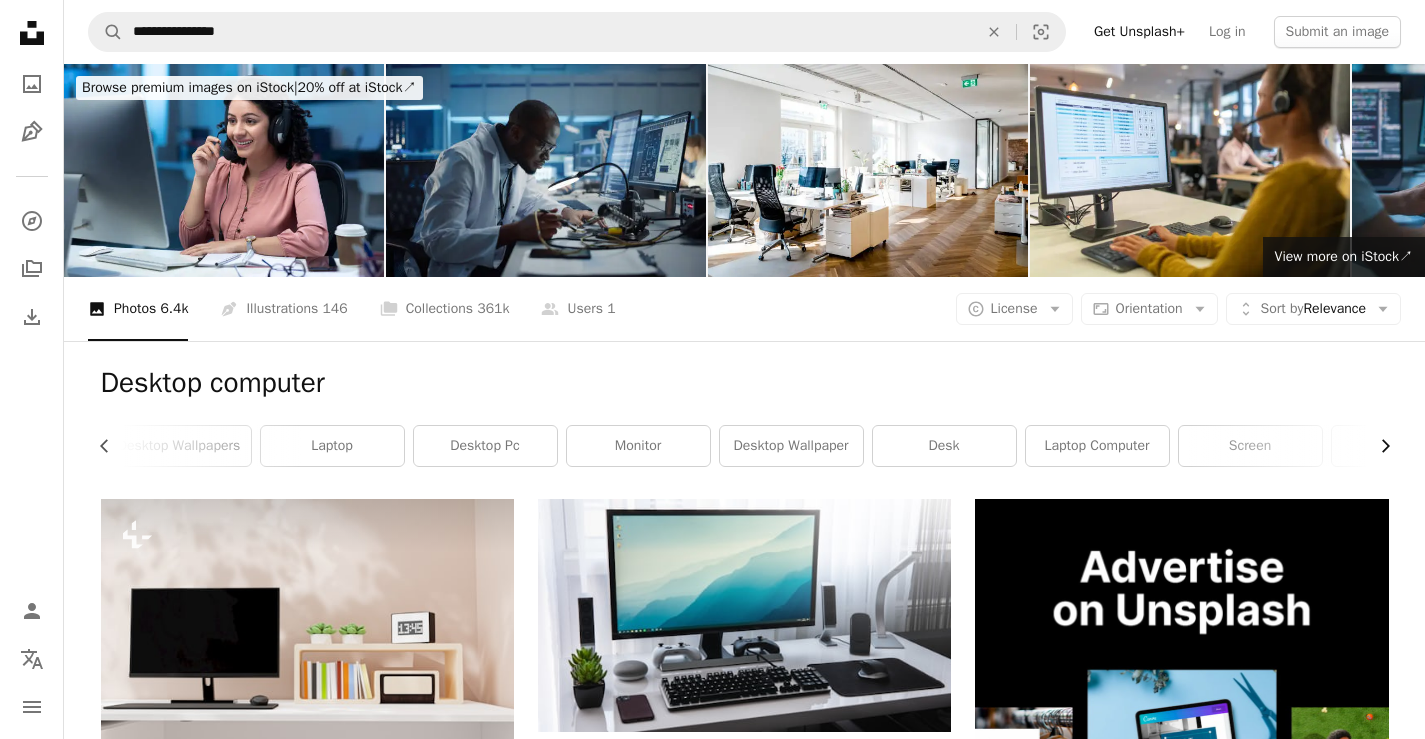 click on "Chevron right" 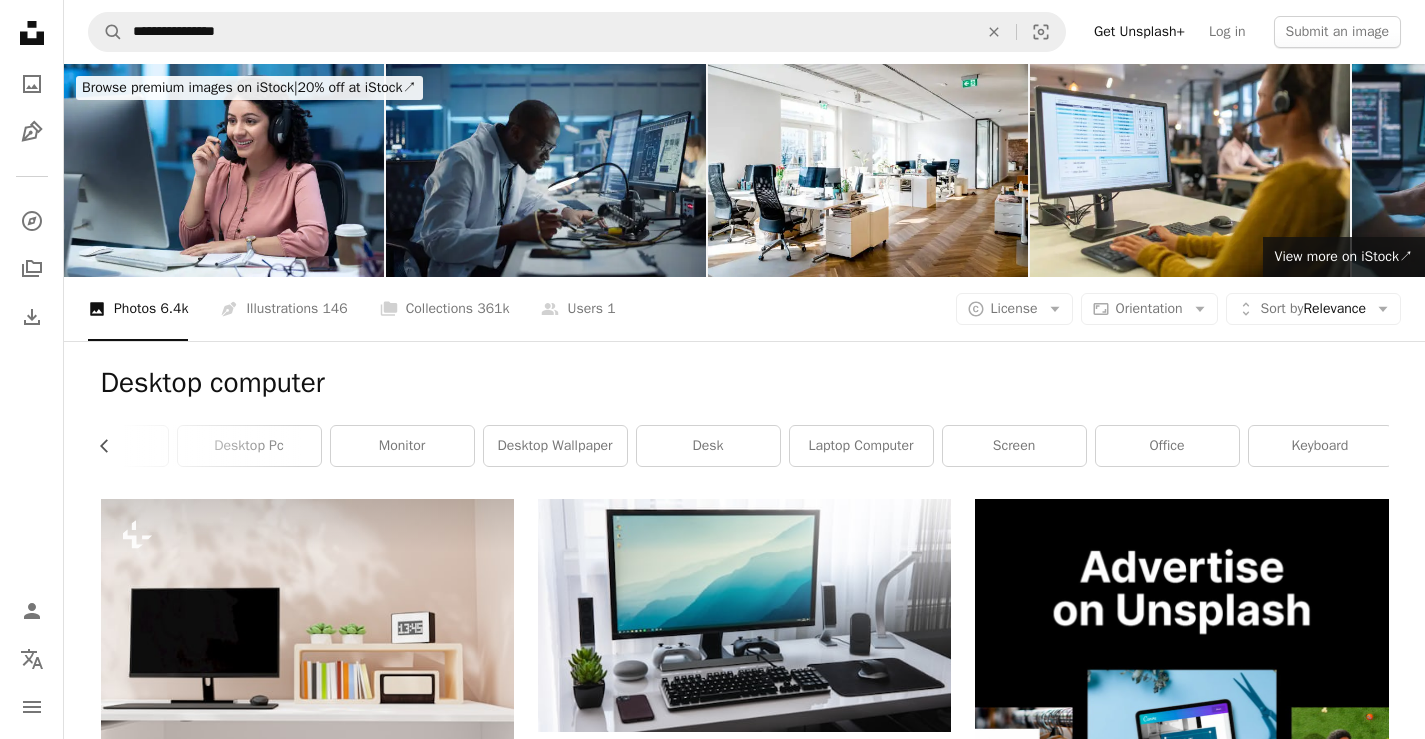 scroll, scrollTop: 0, scrollLeft: 540, axis: horizontal 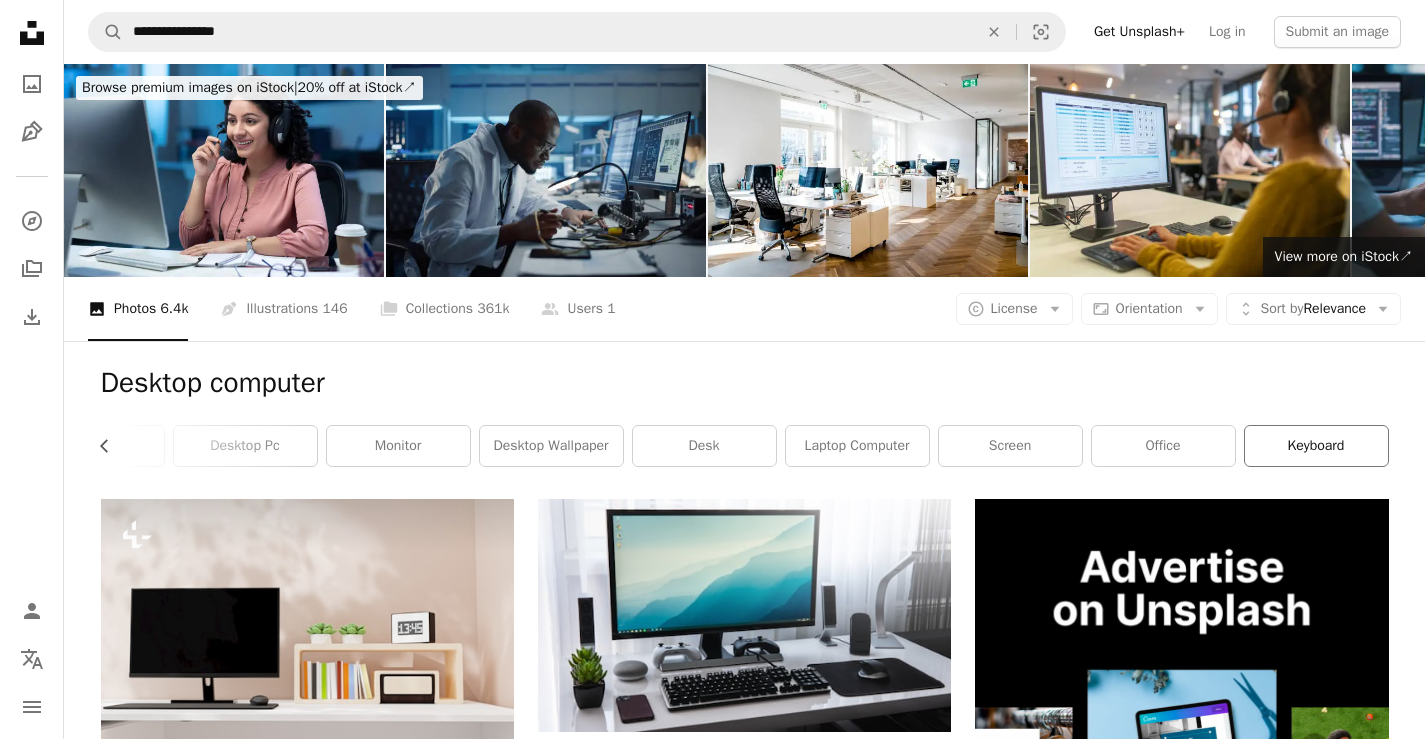 click on "keyboard" at bounding box center (1316, 446) 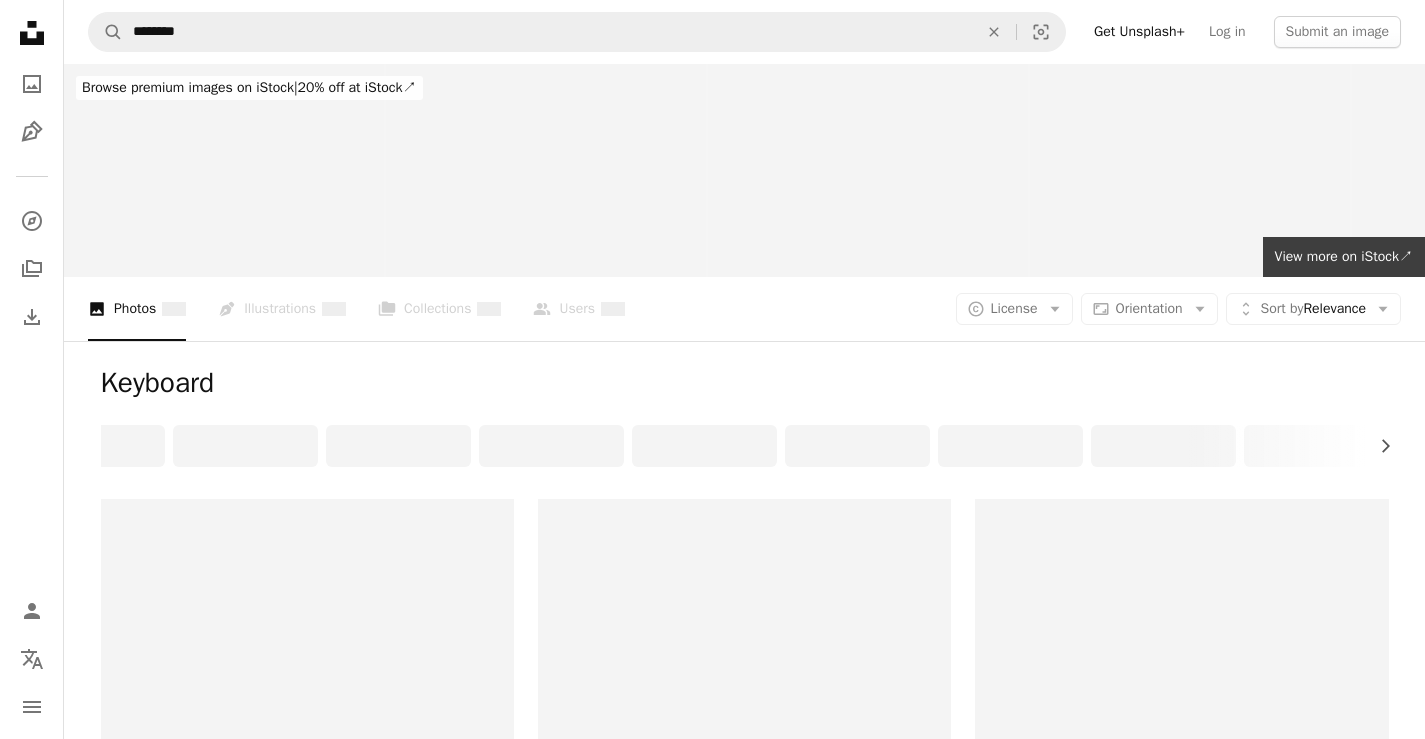 scroll, scrollTop: 0, scrollLeft: 0, axis: both 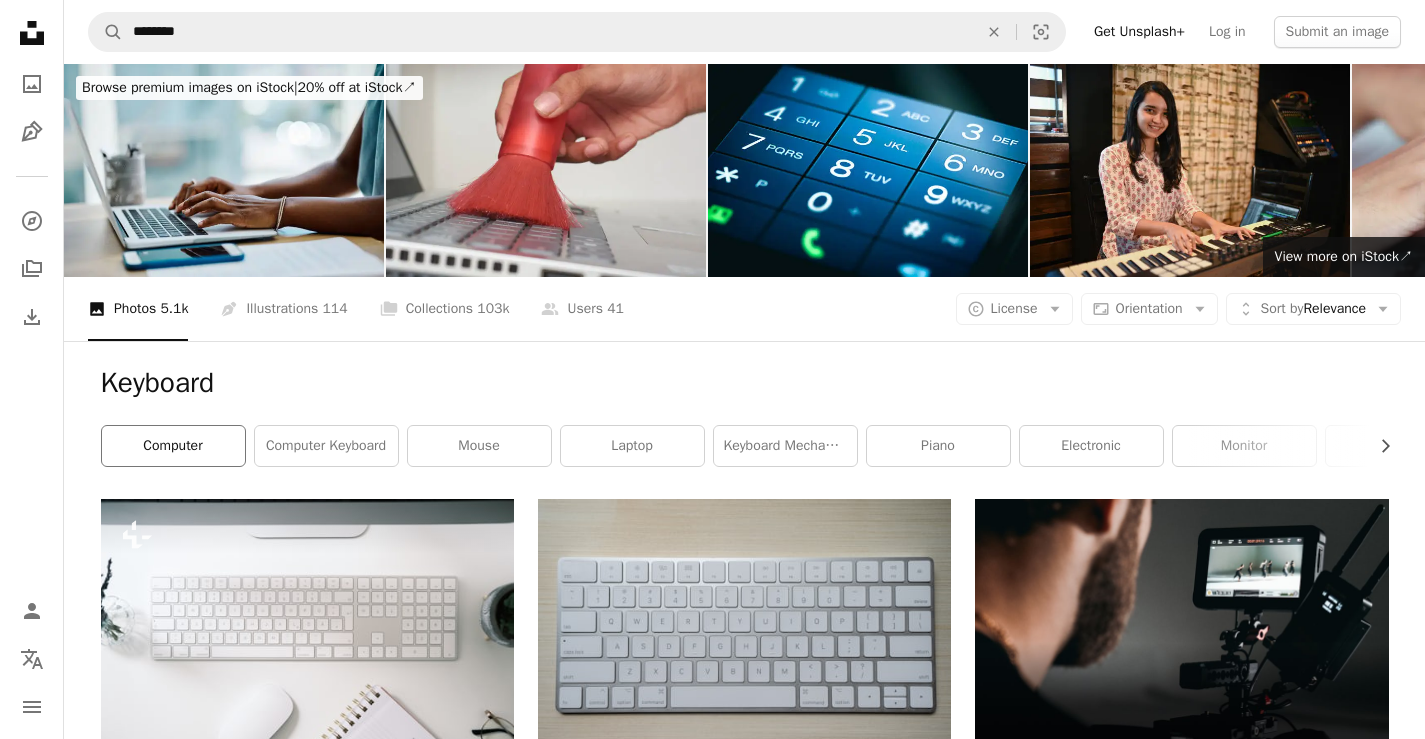 click on "computer" at bounding box center (173, 446) 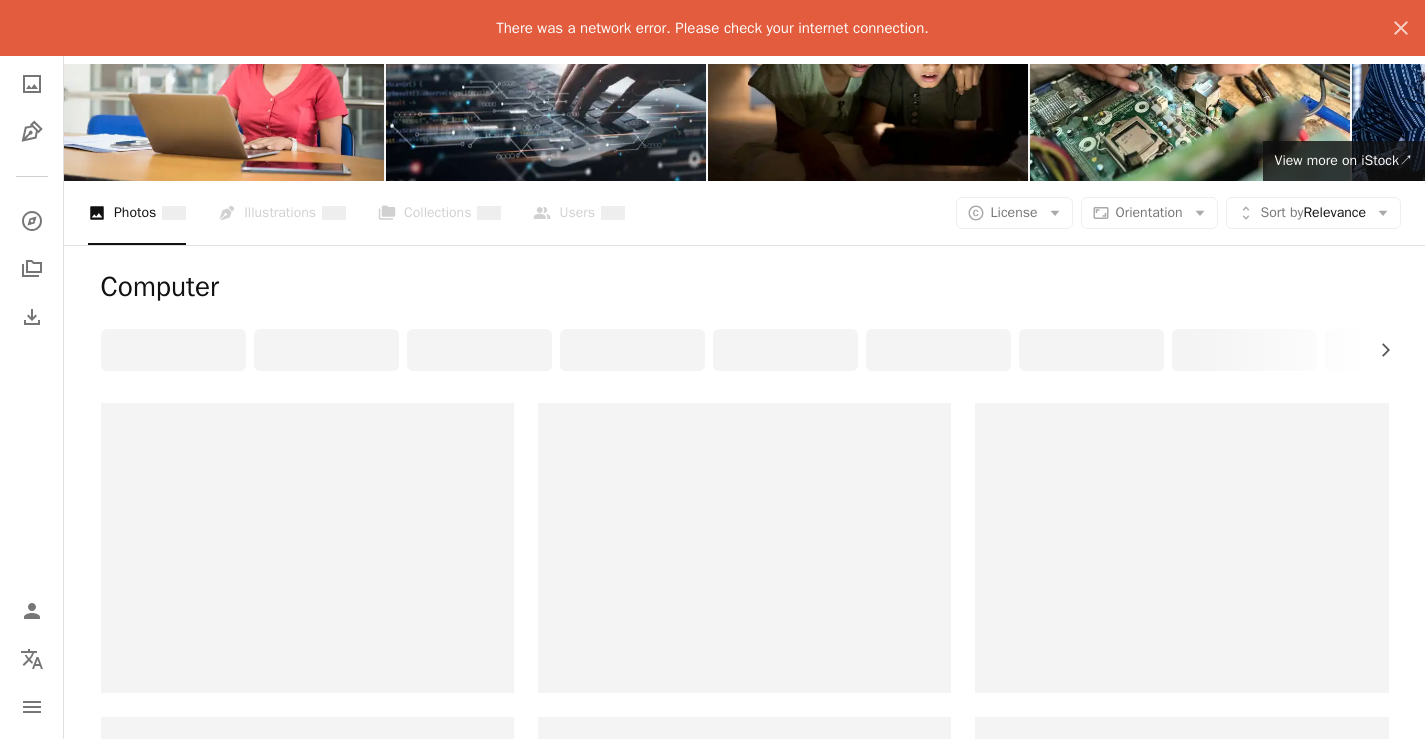 scroll, scrollTop: 0, scrollLeft: 0, axis: both 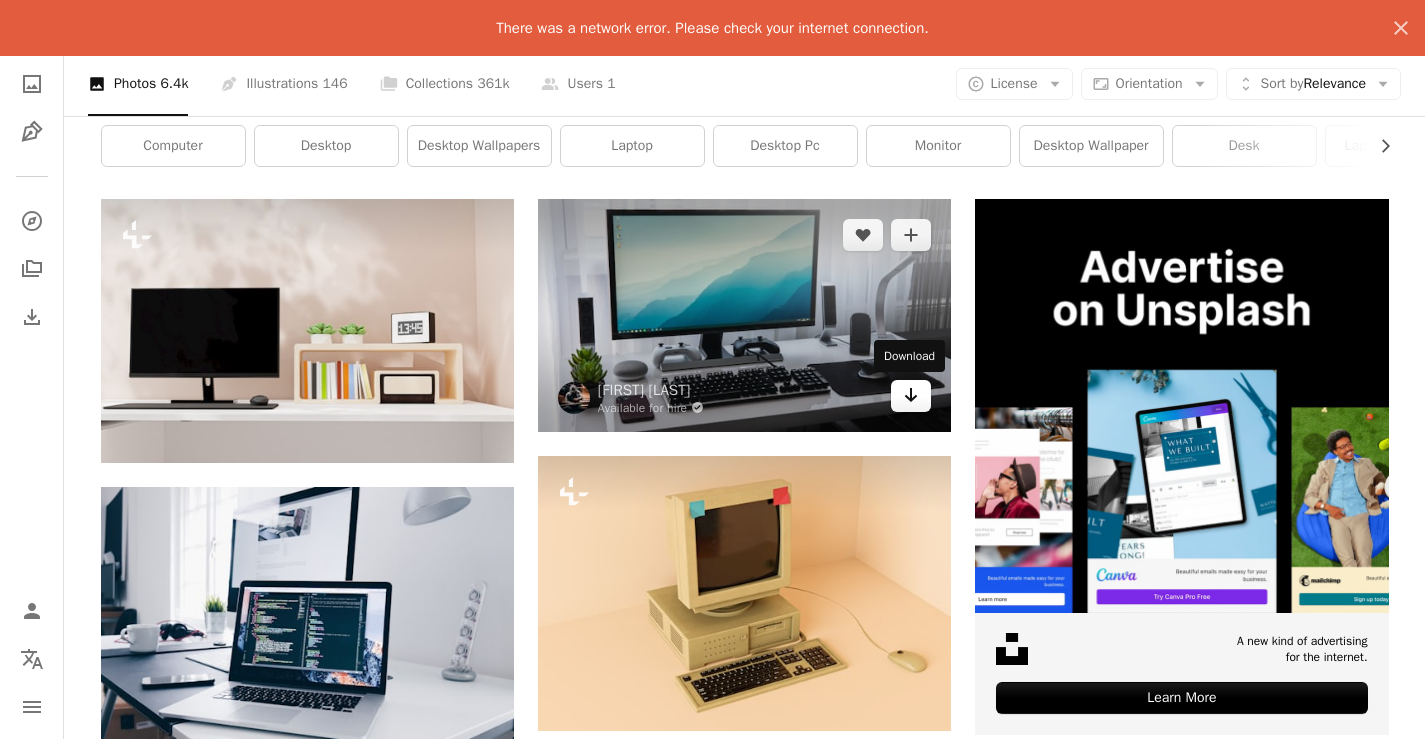 click on "Arrow pointing down" at bounding box center [911, 396] 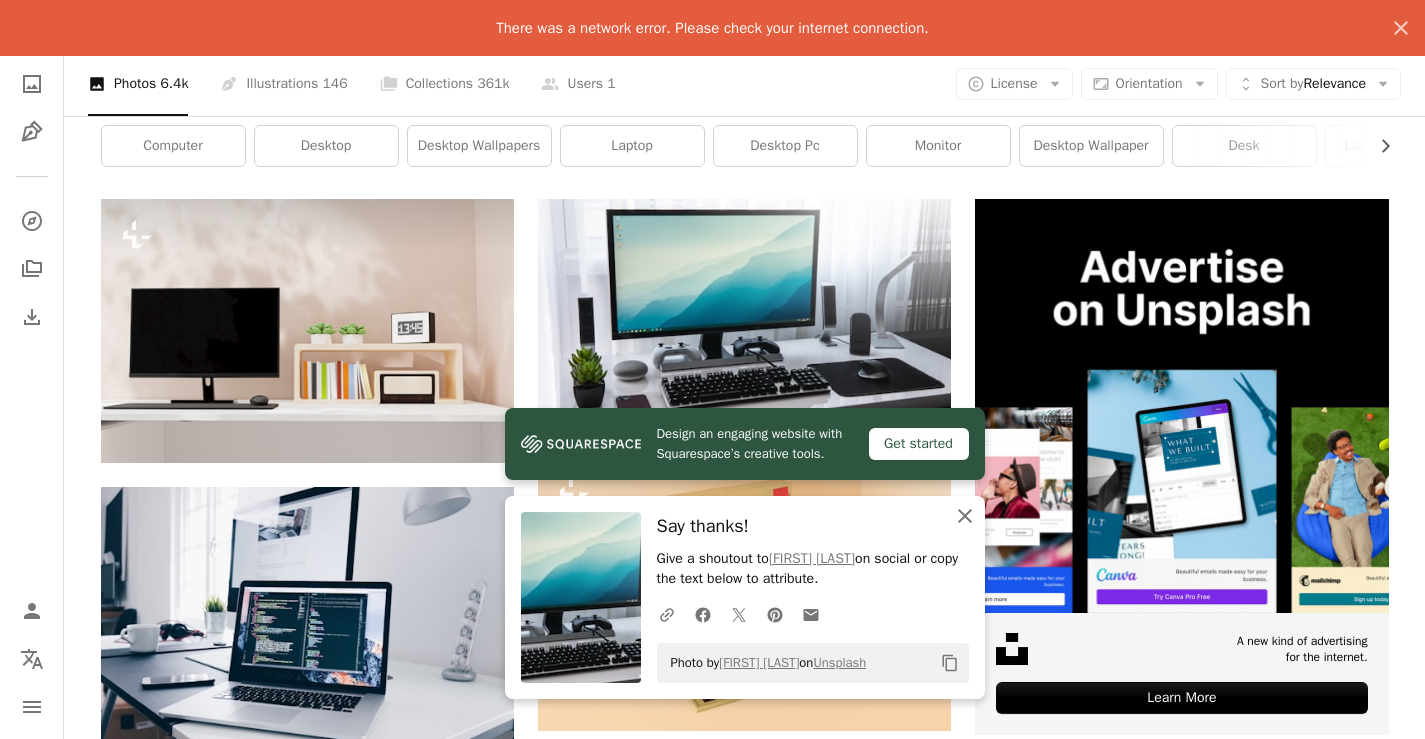 click on "An X shape" 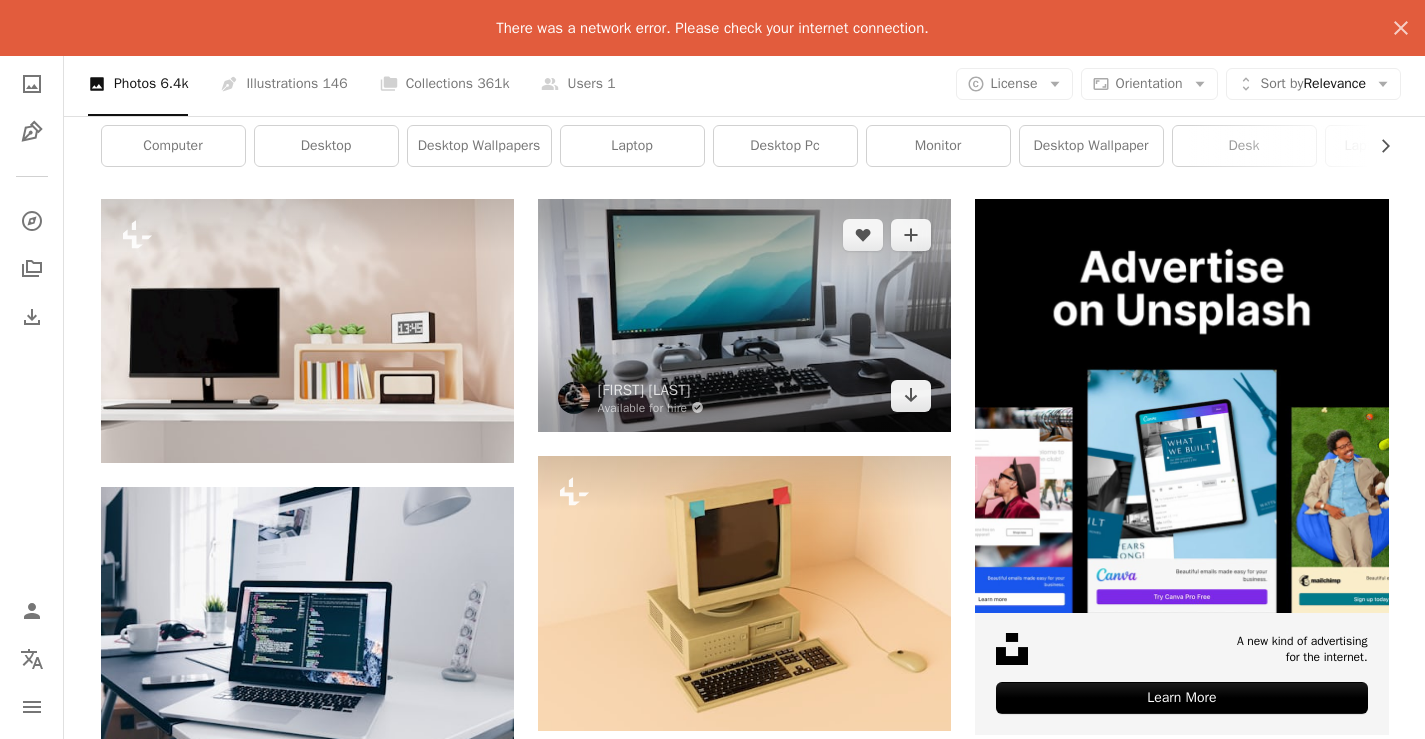 click at bounding box center (744, 315) 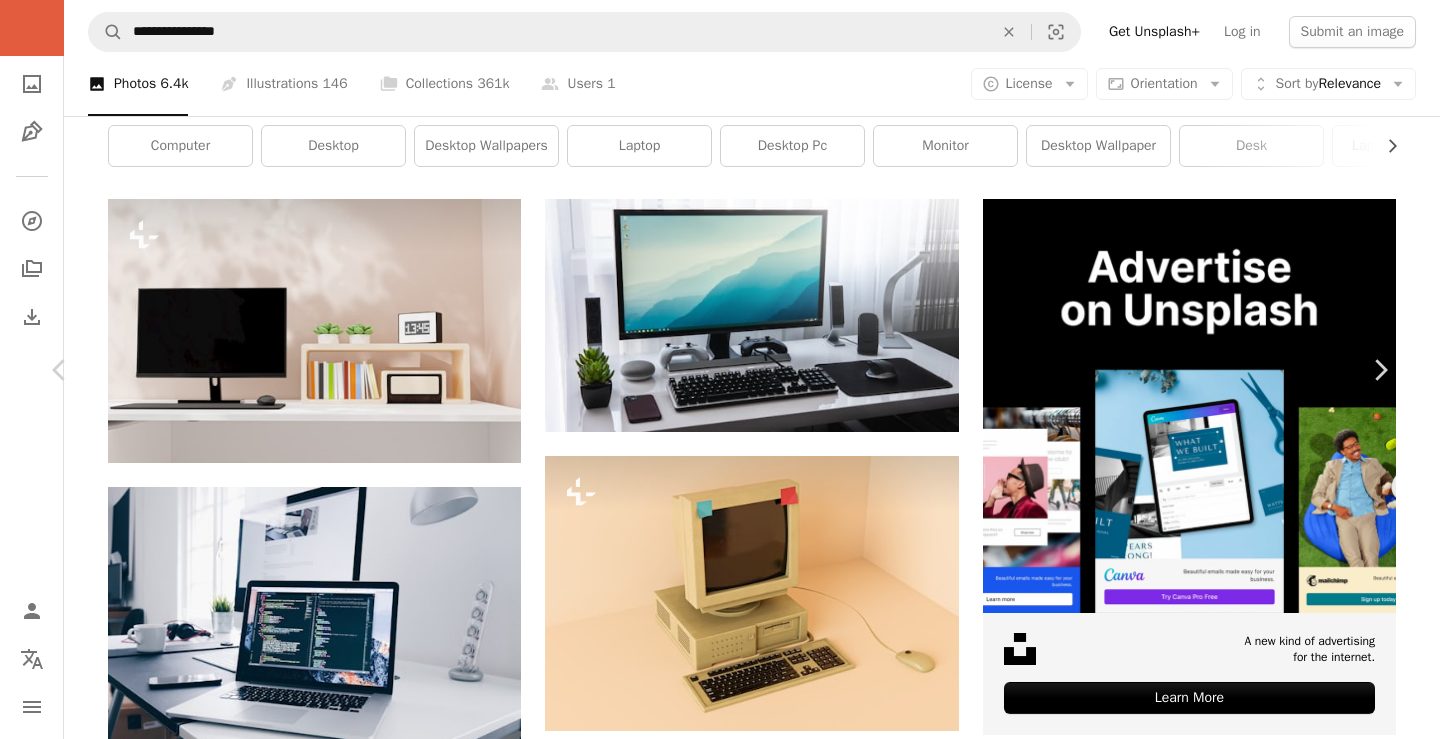 click on "An X shape" 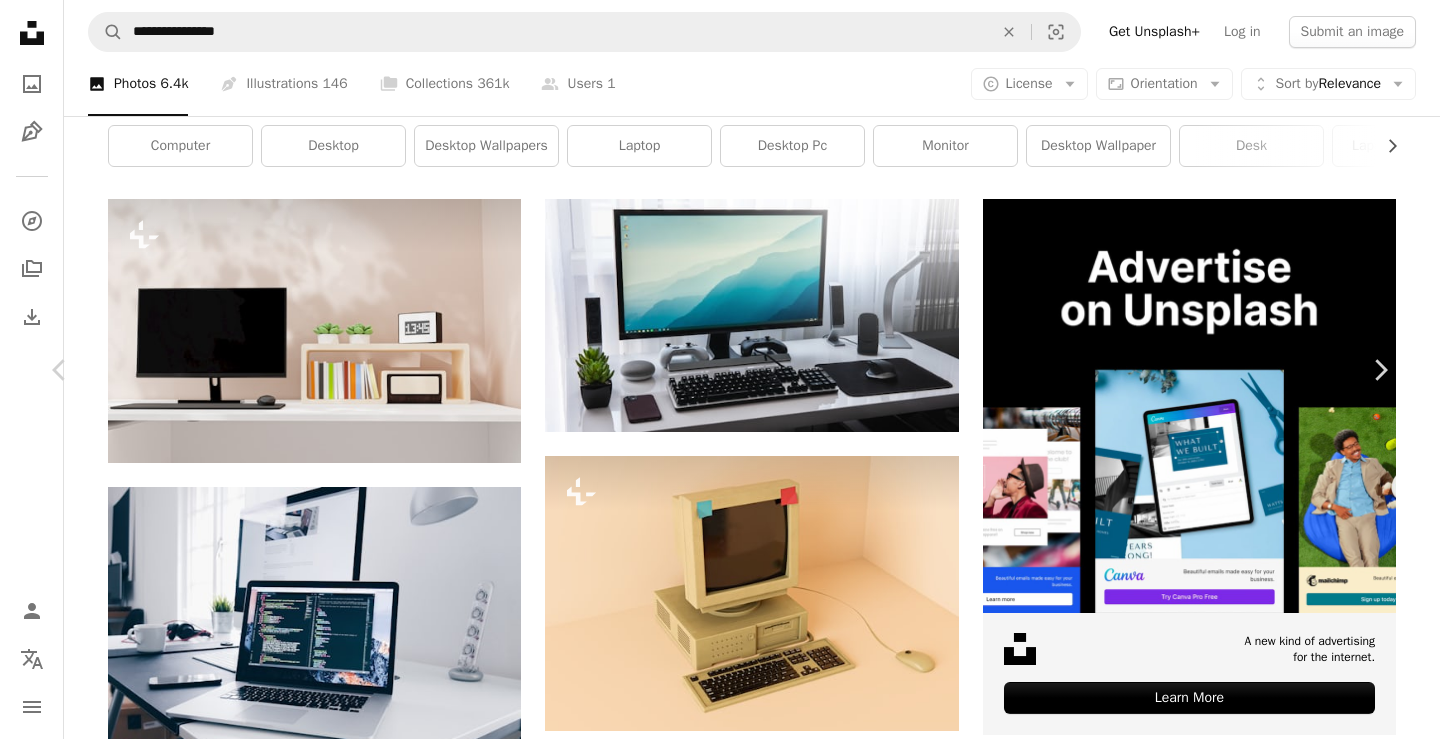 click on "An X shape" at bounding box center (20, 20) 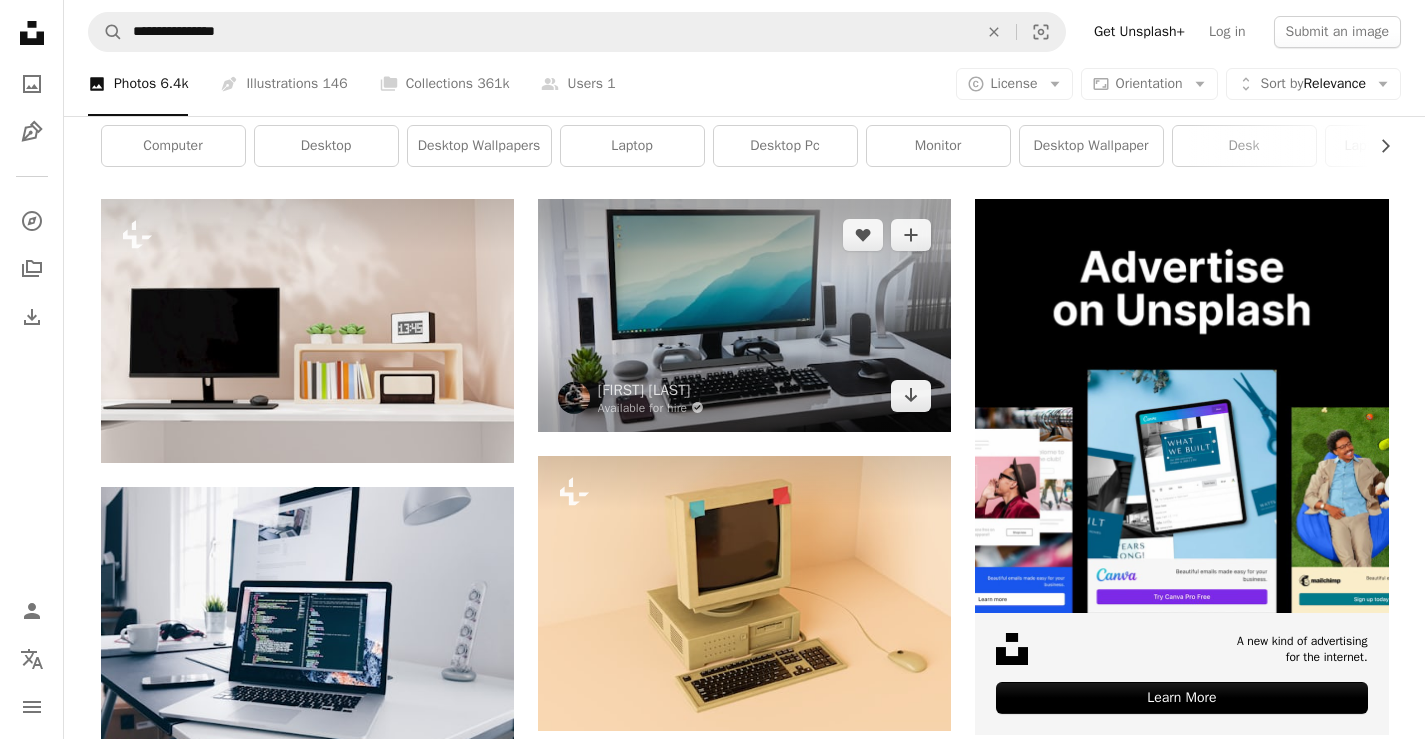 click at bounding box center (744, 315) 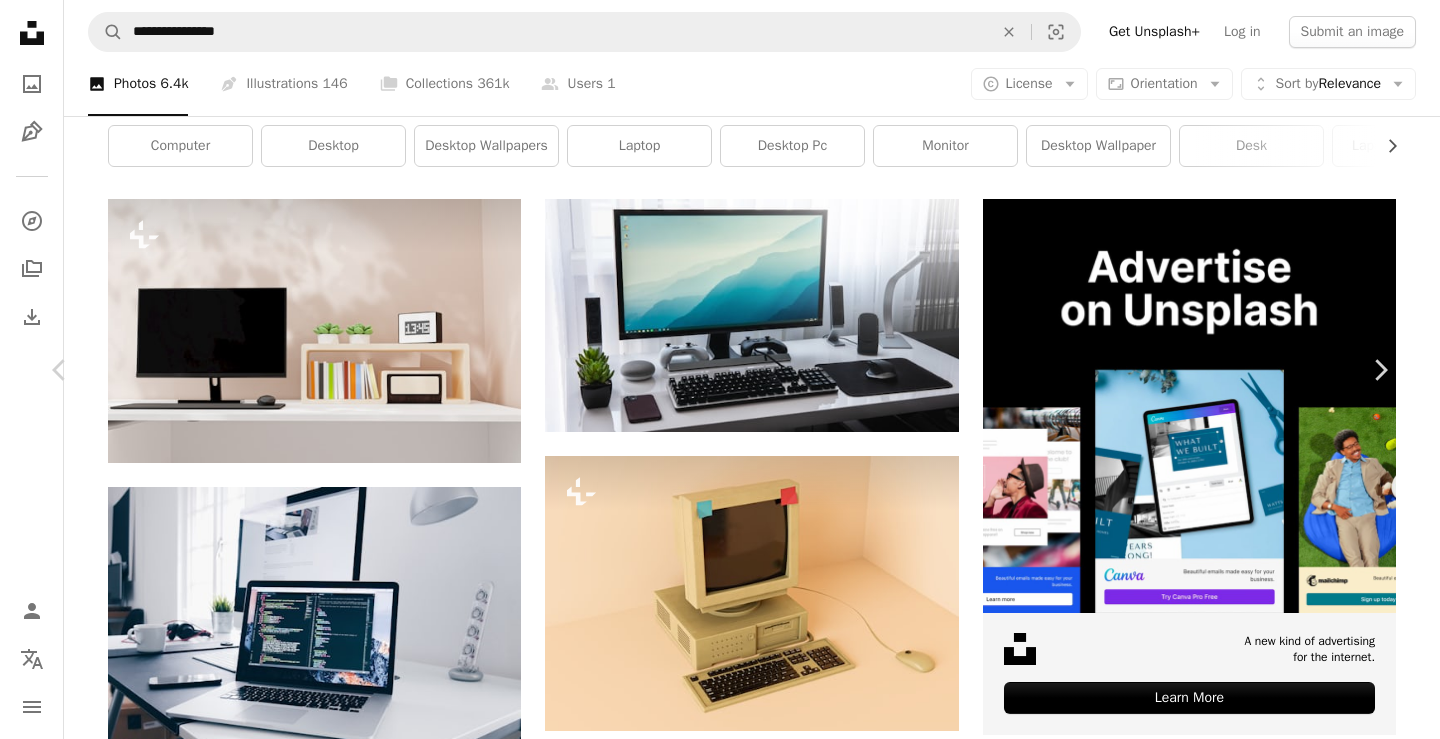 drag, startPoint x: 1321, startPoint y: 532, endPoint x: 0, endPoint y: 480, distance: 1322.0231 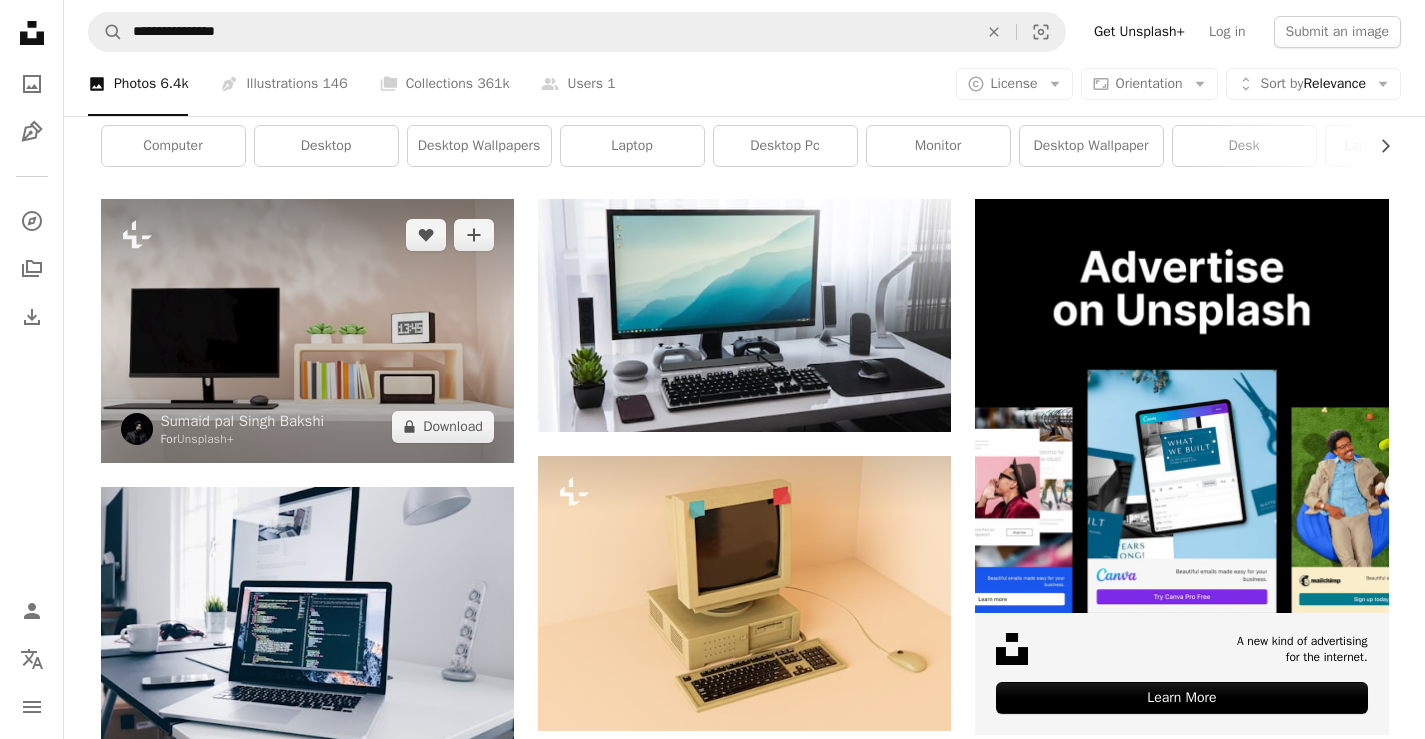 click at bounding box center (307, 331) 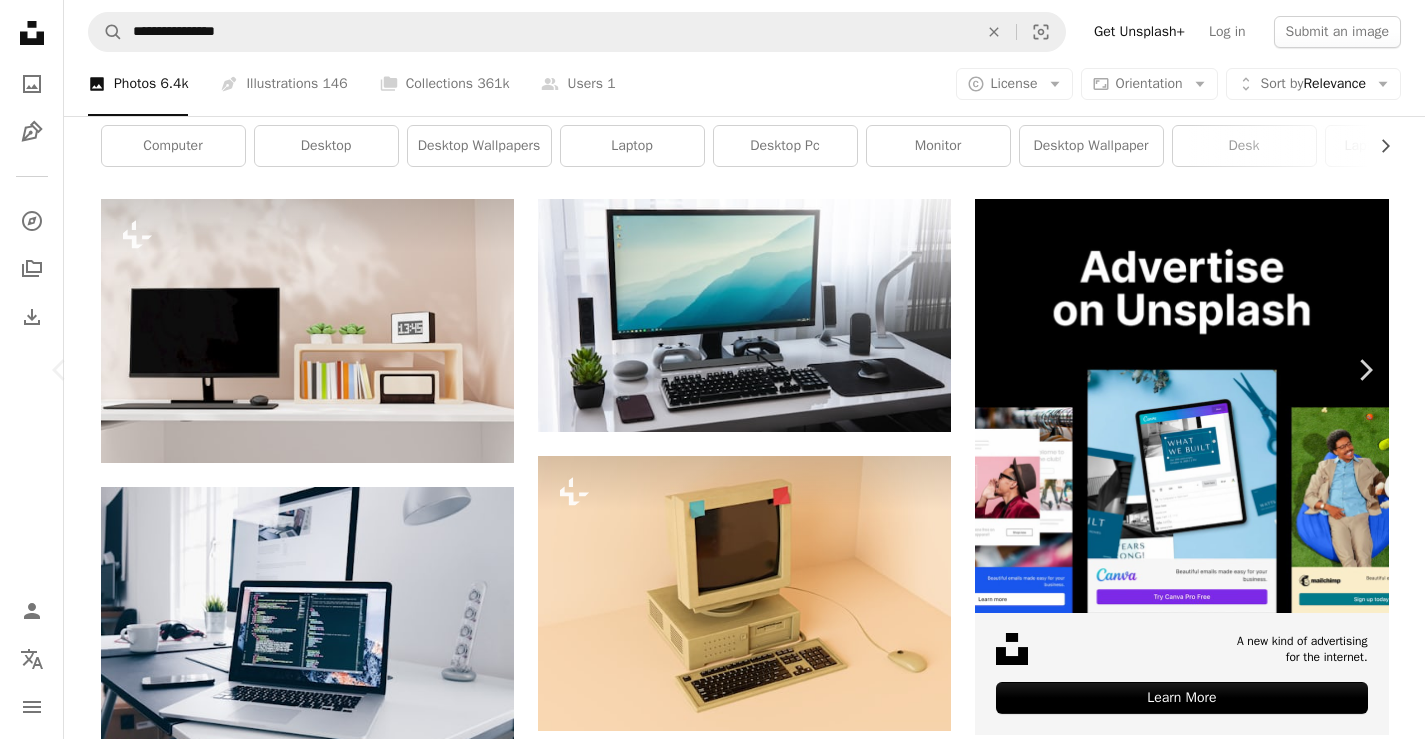 click on "An X shape" at bounding box center (20, 20) 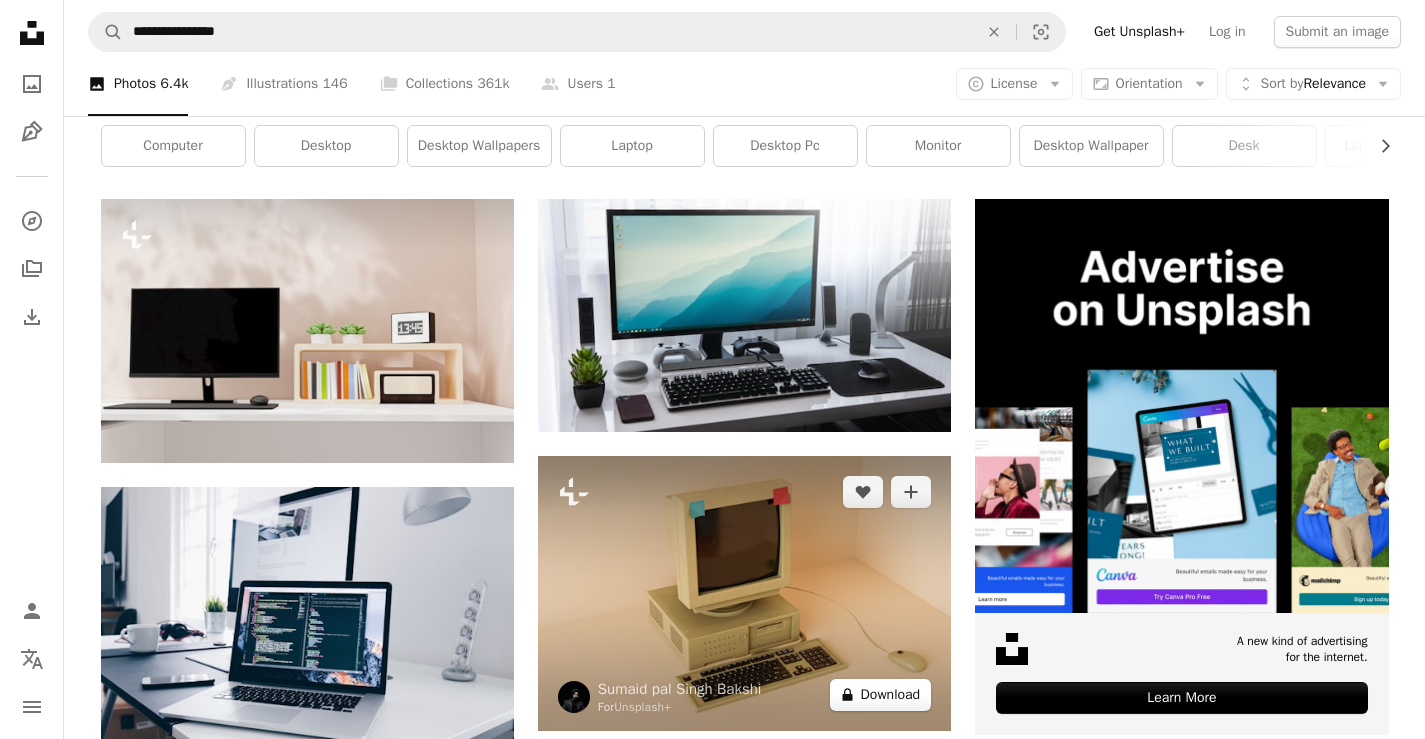 click on "A lock   Download" at bounding box center [881, 695] 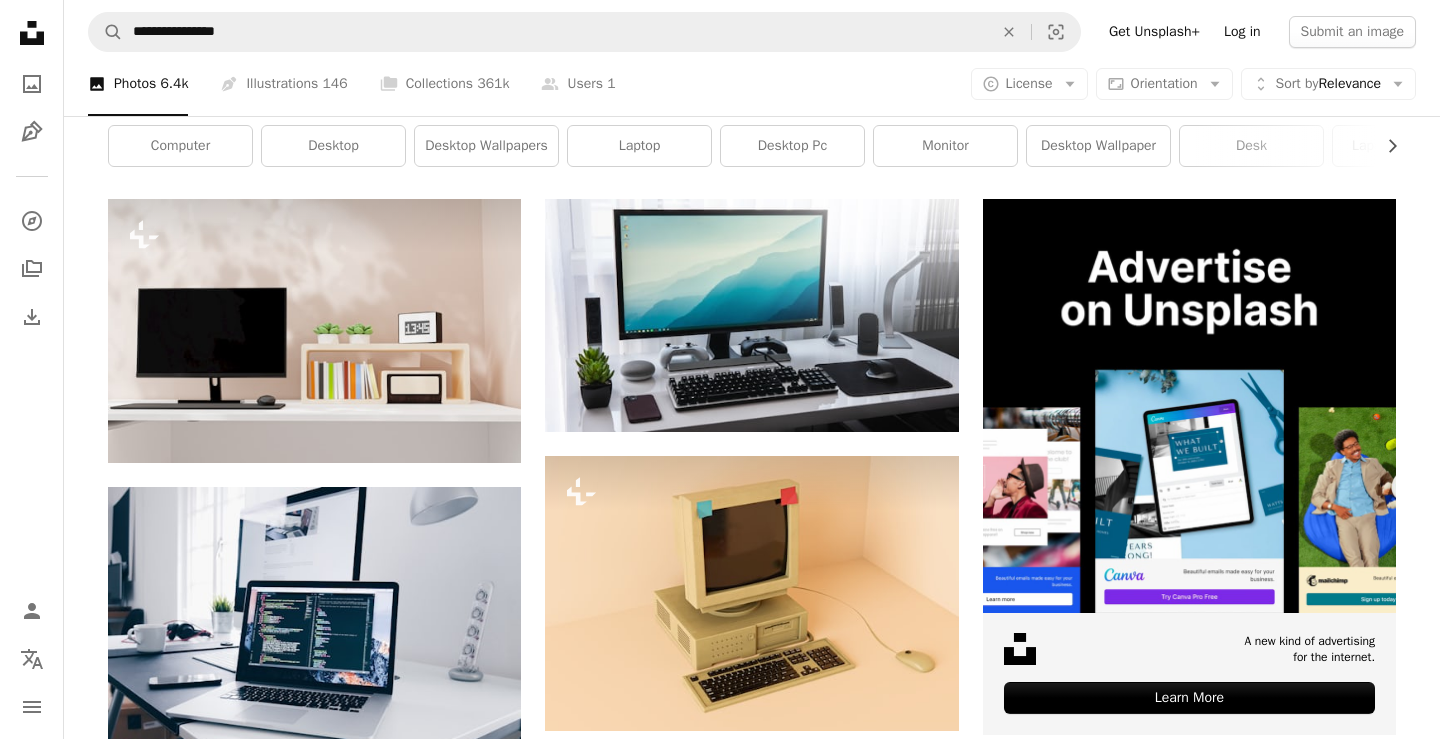 drag, startPoint x: 1180, startPoint y: 159, endPoint x: 1200, endPoint y: 36, distance: 124.61541 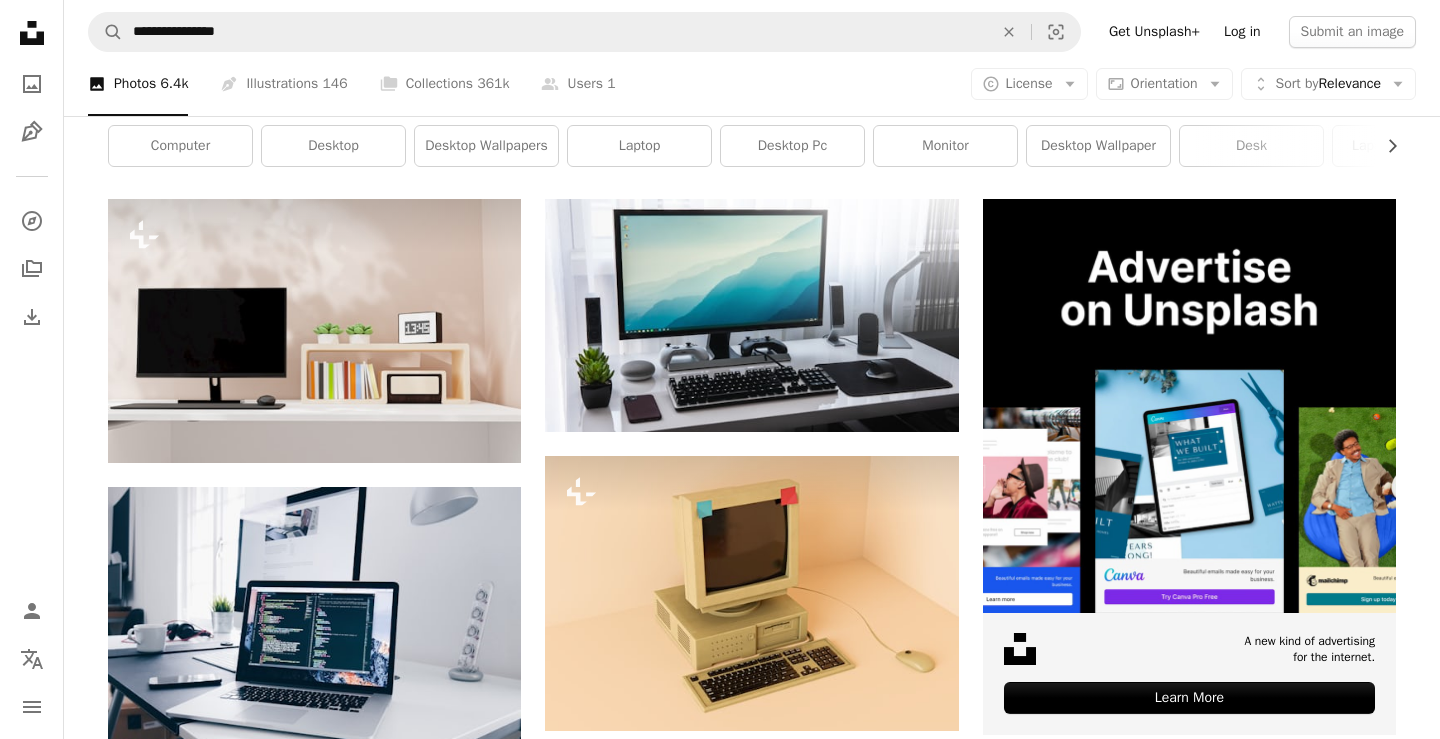 click on "An X shape Premium, ready to use images. Get unlimited access. A plus sign Members-only content added monthly A plus sign Unlimited royalty-free downloads A plus sign Illustrations  New A plus sign Enhanced legal protections yearly 66%  off monthly $12   $4 USD per month * Get  Unsplash+ * When paid annually, billed upfront  $48 Taxes where applicable. Renews automatically. Cancel anytime." at bounding box center (720, 4281) 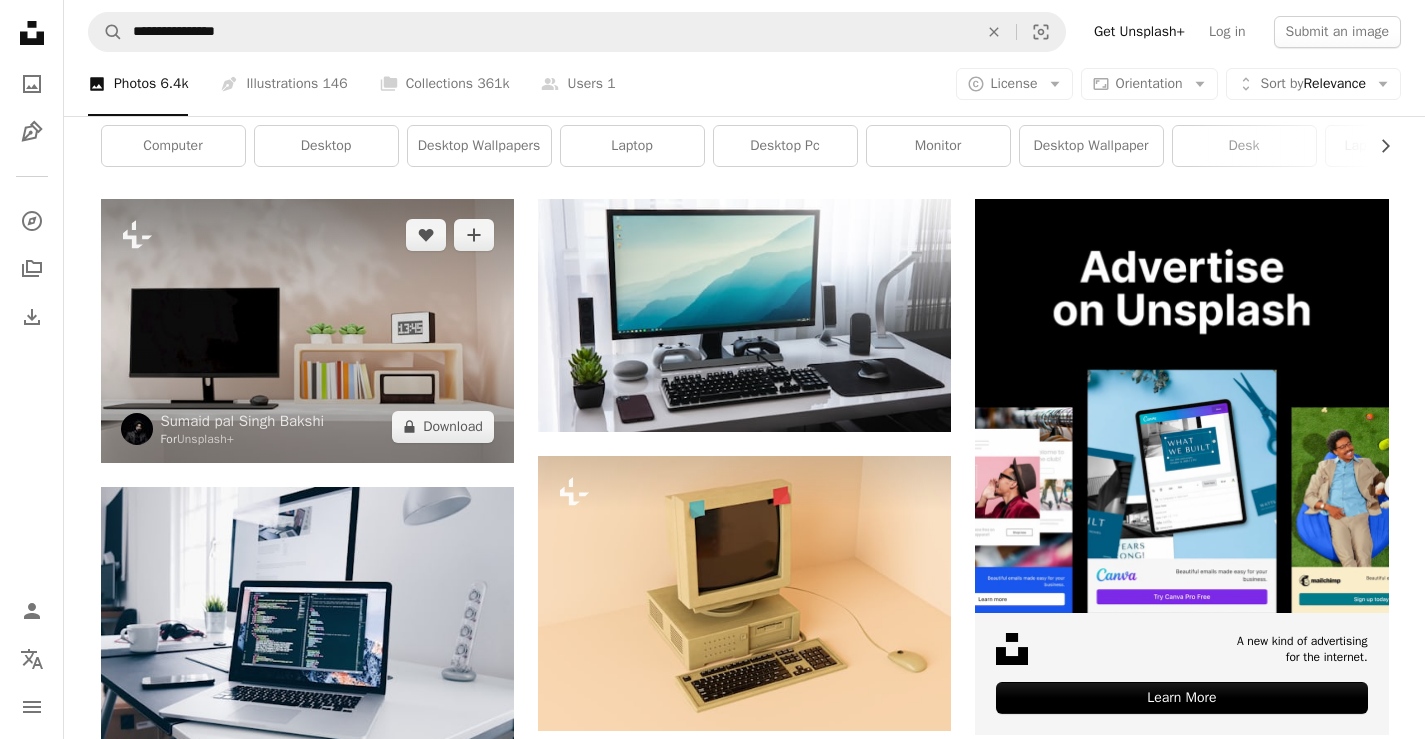 click at bounding box center [307, 331] 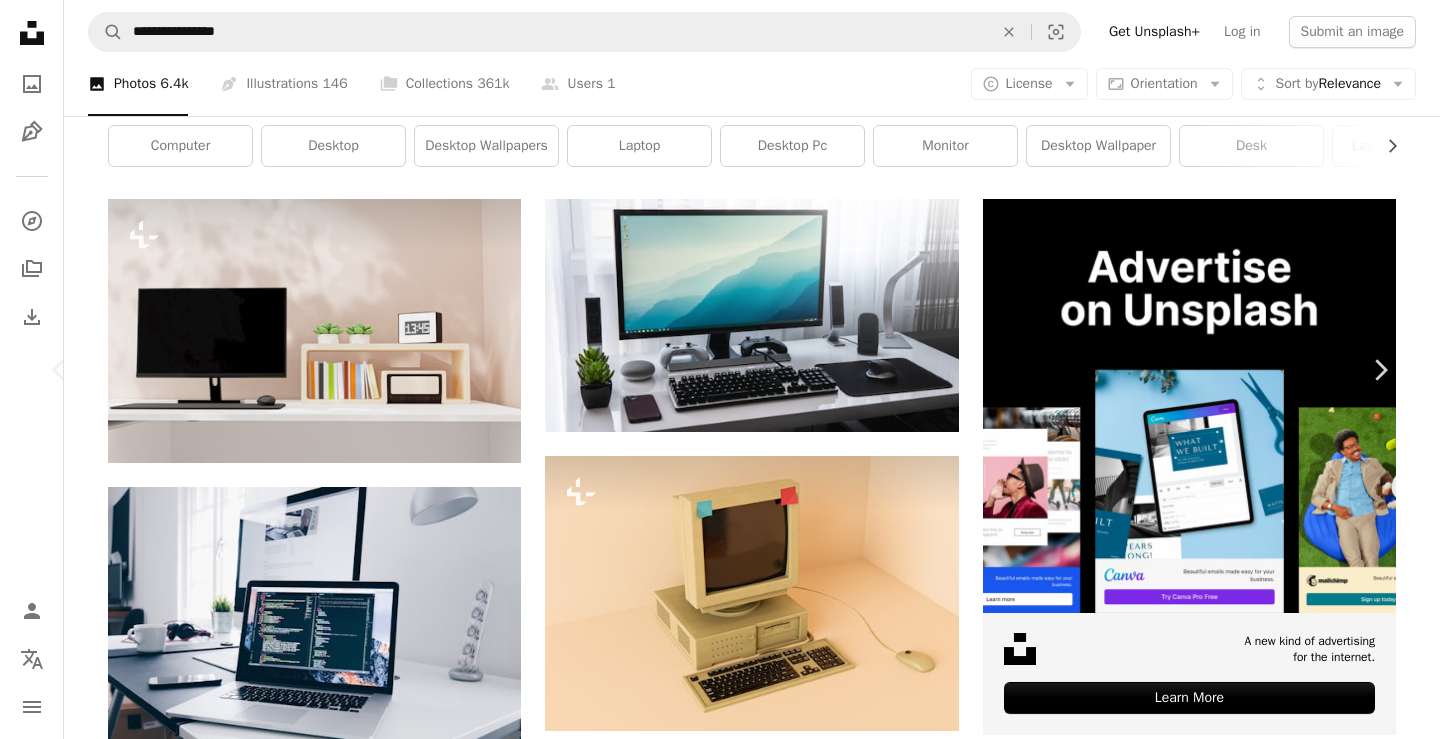 drag, startPoint x: 1309, startPoint y: 47, endPoint x: 1322, endPoint y: 0, distance: 48.76474 